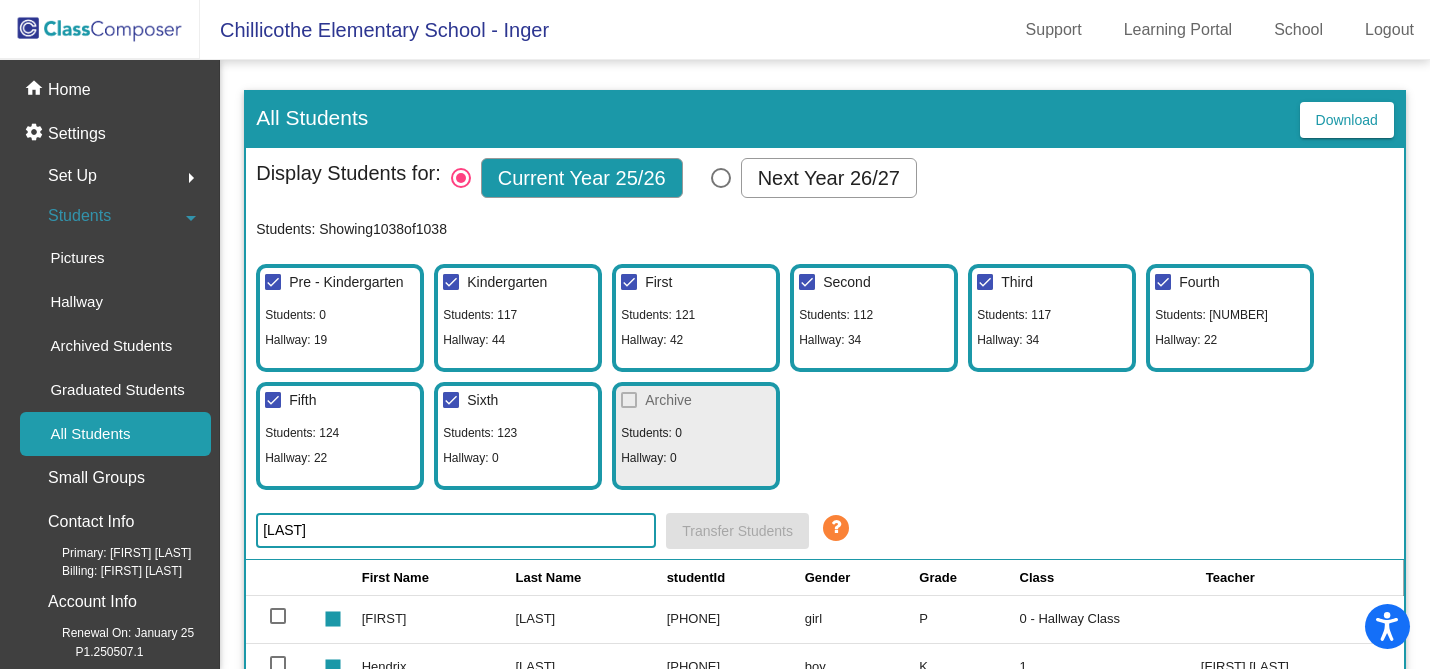 scroll, scrollTop: 0, scrollLeft: 0, axis: both 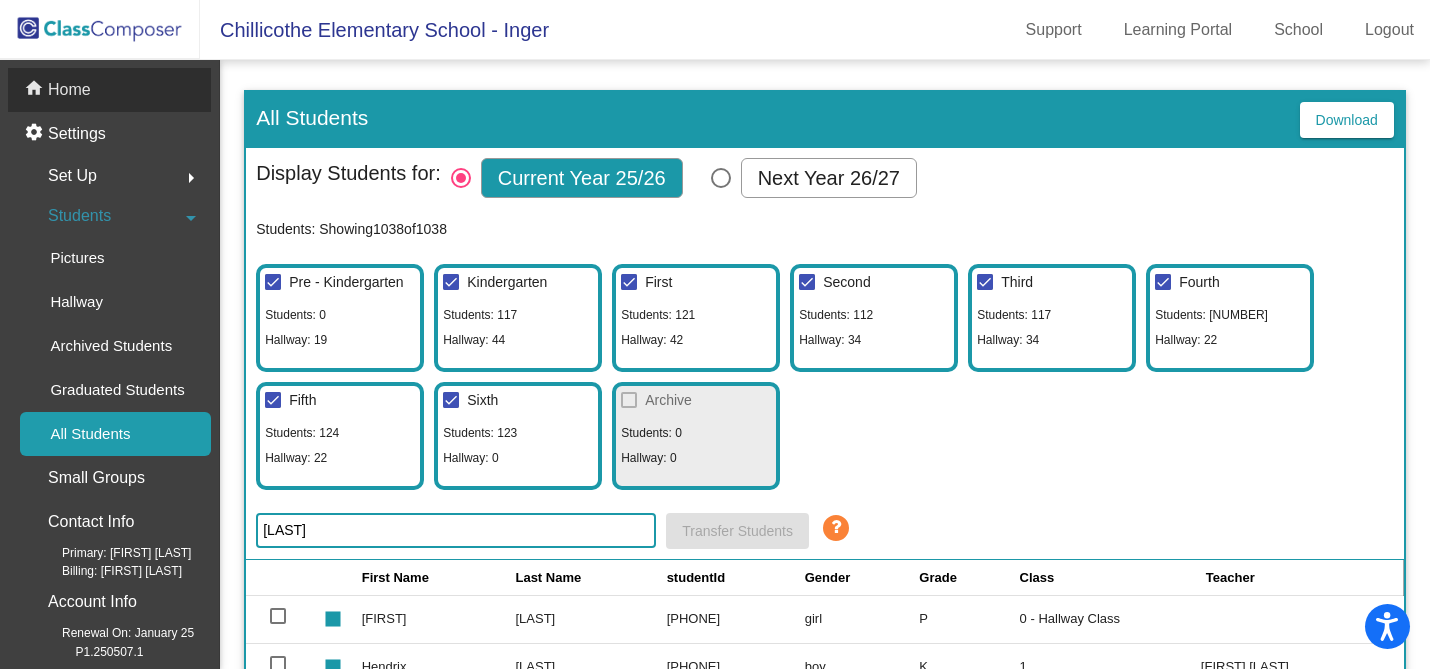 click on "Home" 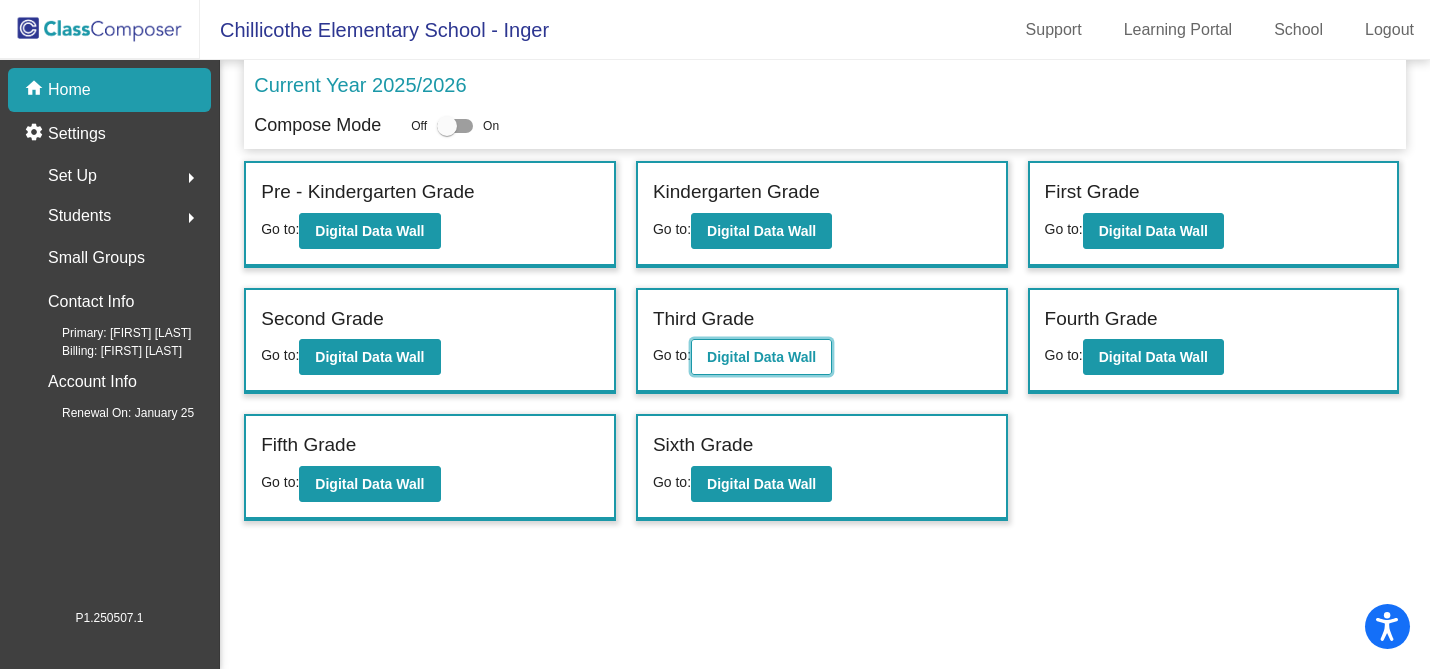 click on "Digital Data Wall" 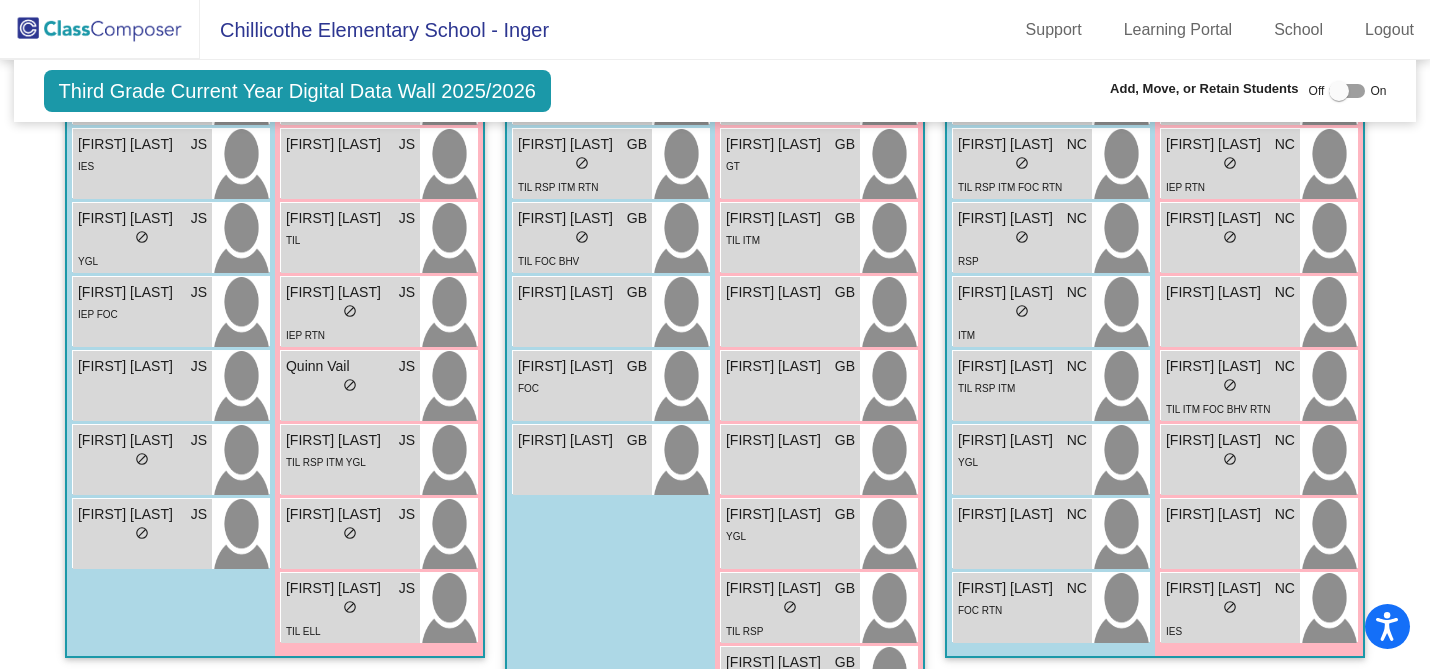 scroll, scrollTop: 1851, scrollLeft: 0, axis: vertical 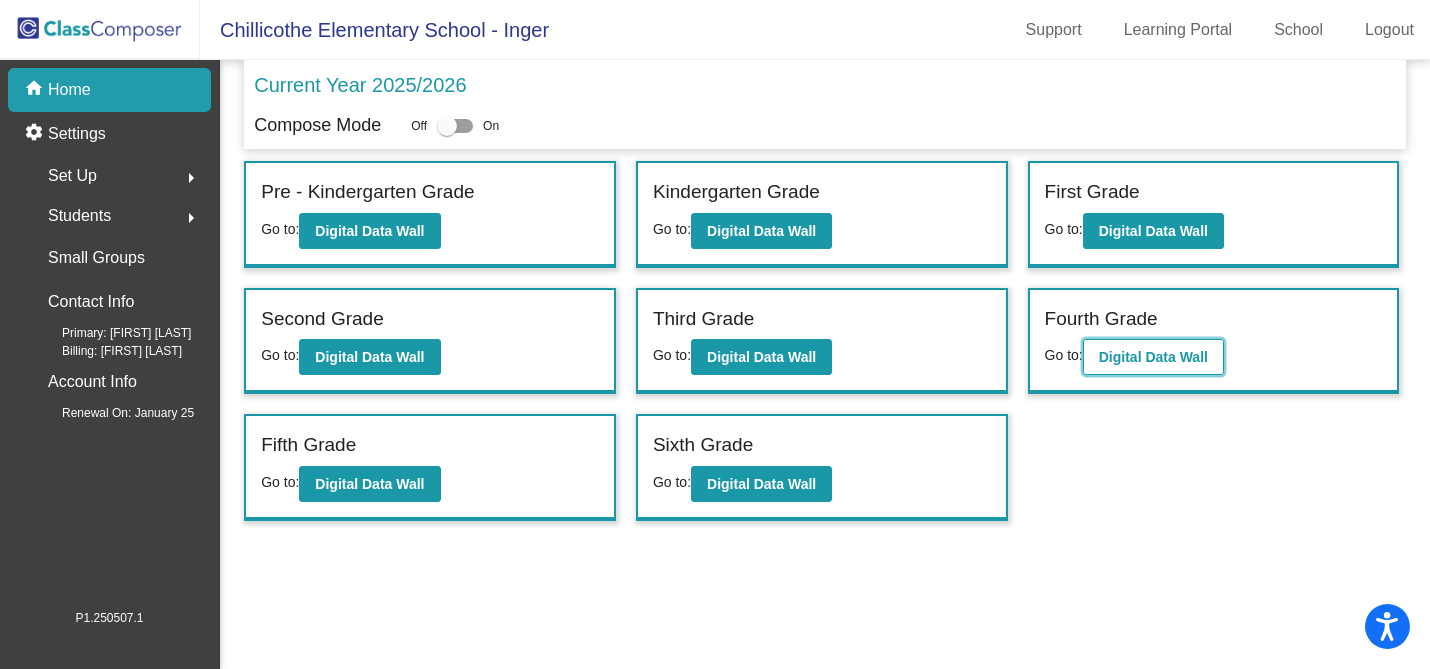 click on "Digital Data Wall" 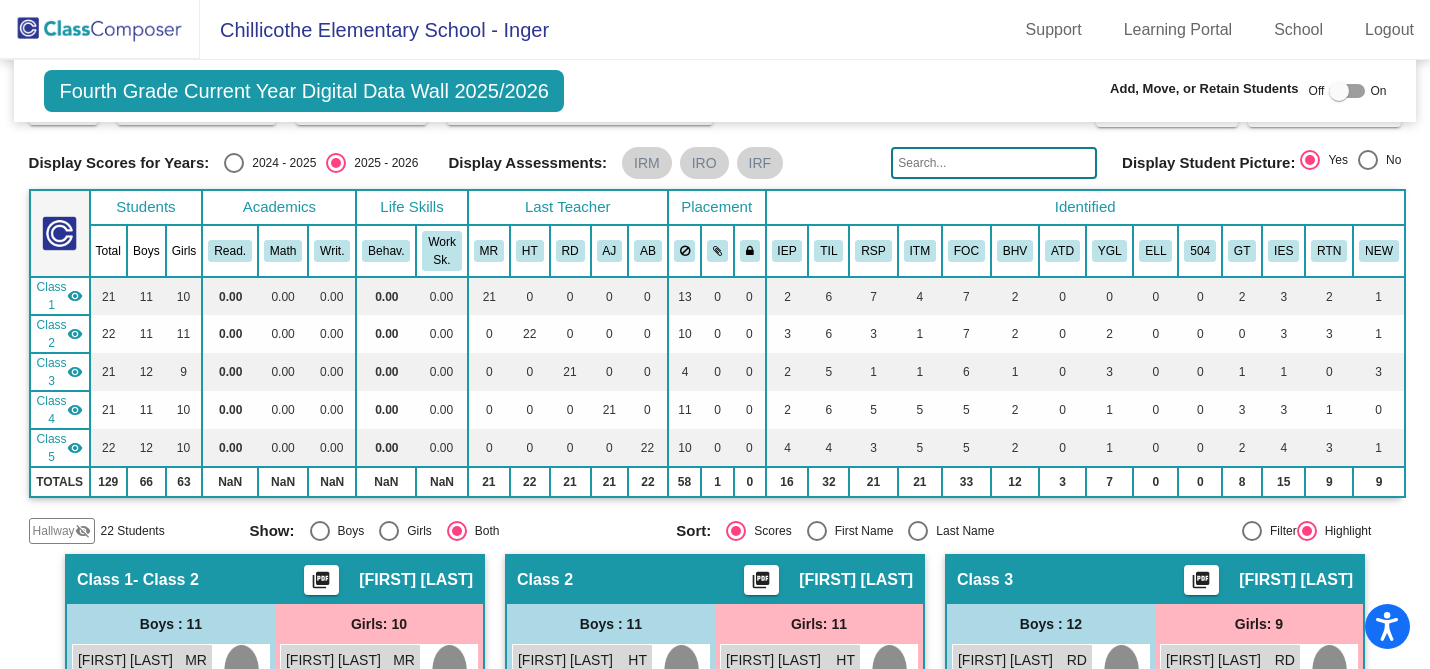 scroll, scrollTop: 0, scrollLeft: 0, axis: both 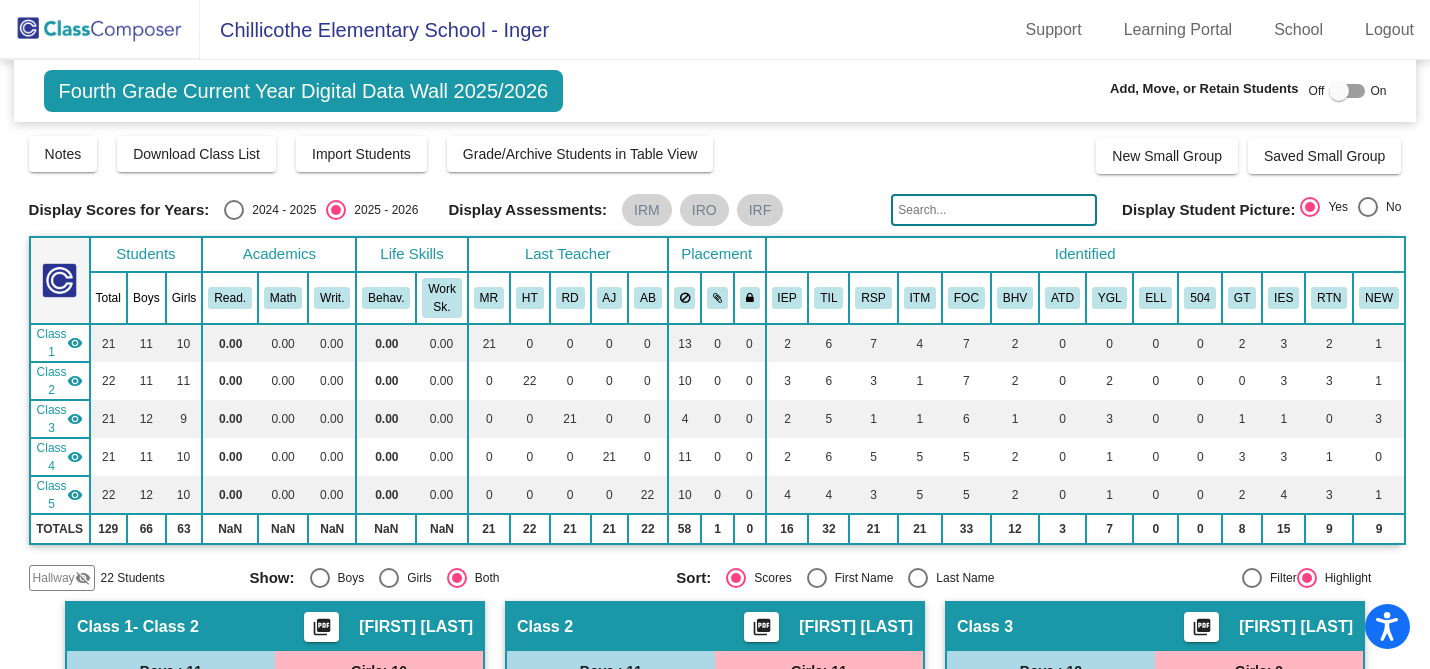 click 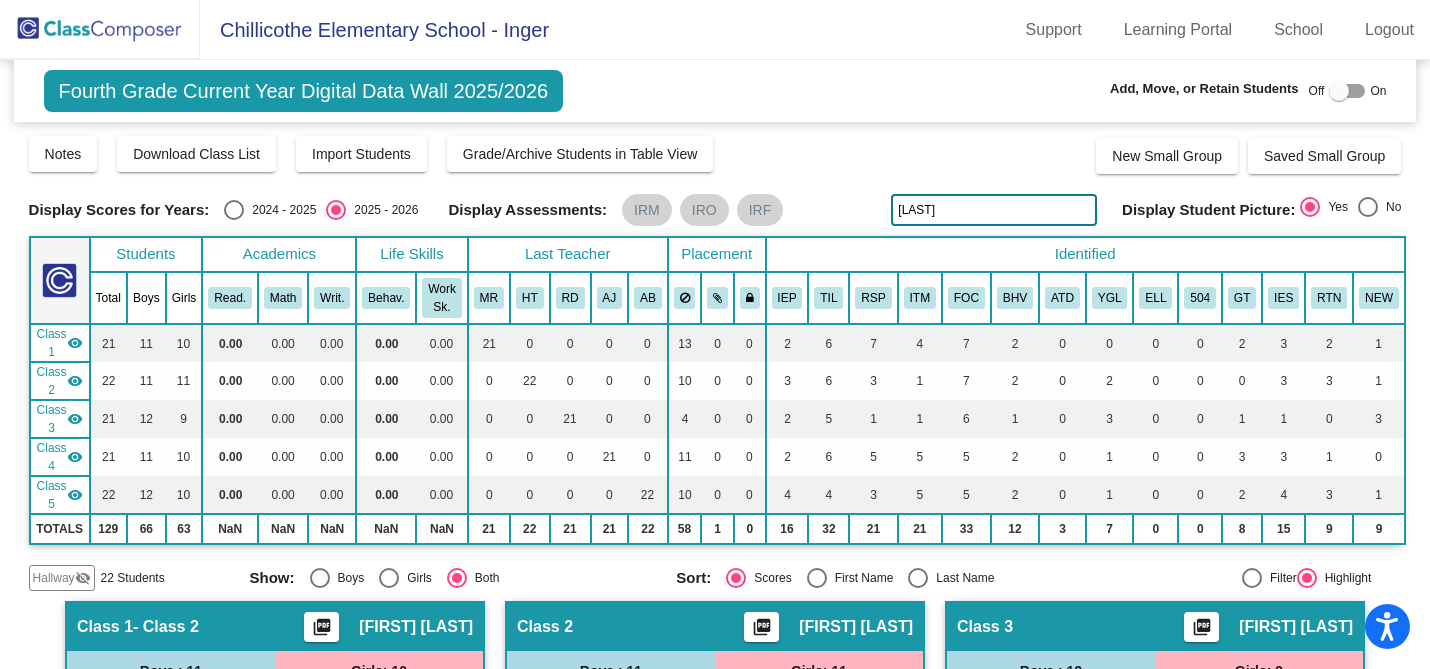 type on "[LAST]" 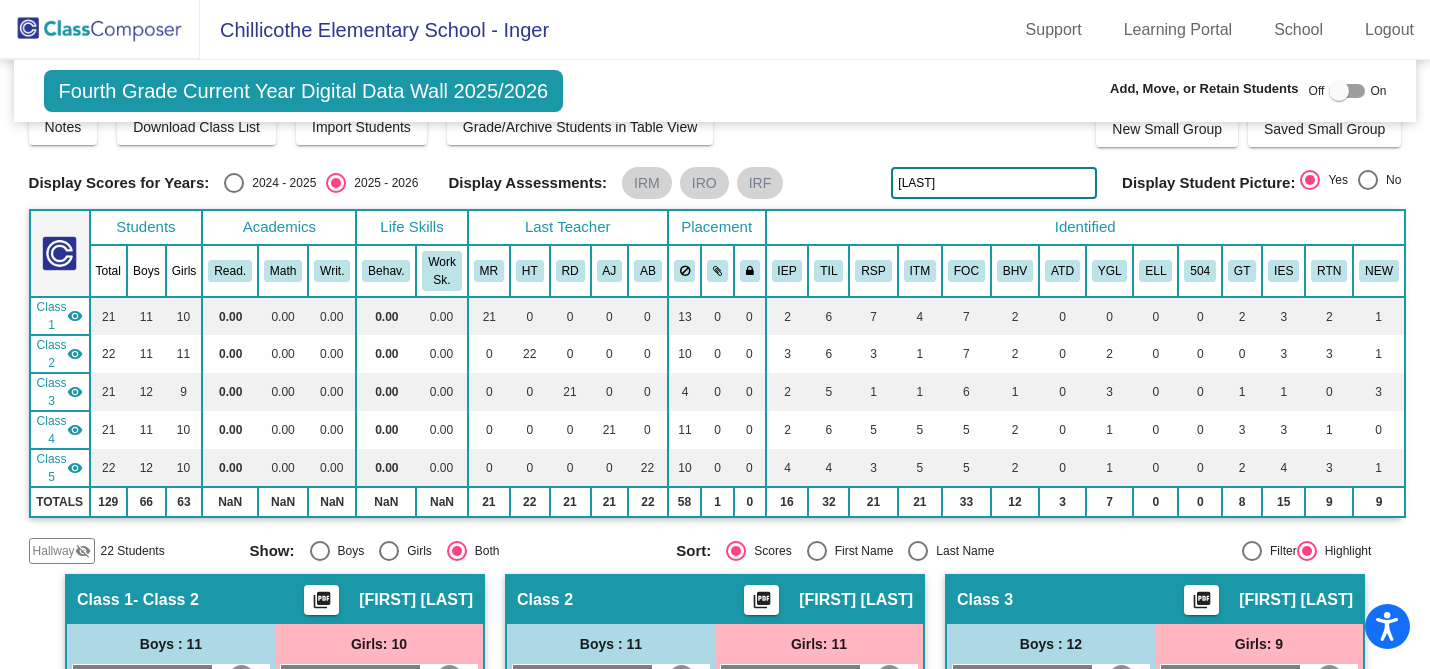 scroll, scrollTop: 0, scrollLeft: 0, axis: both 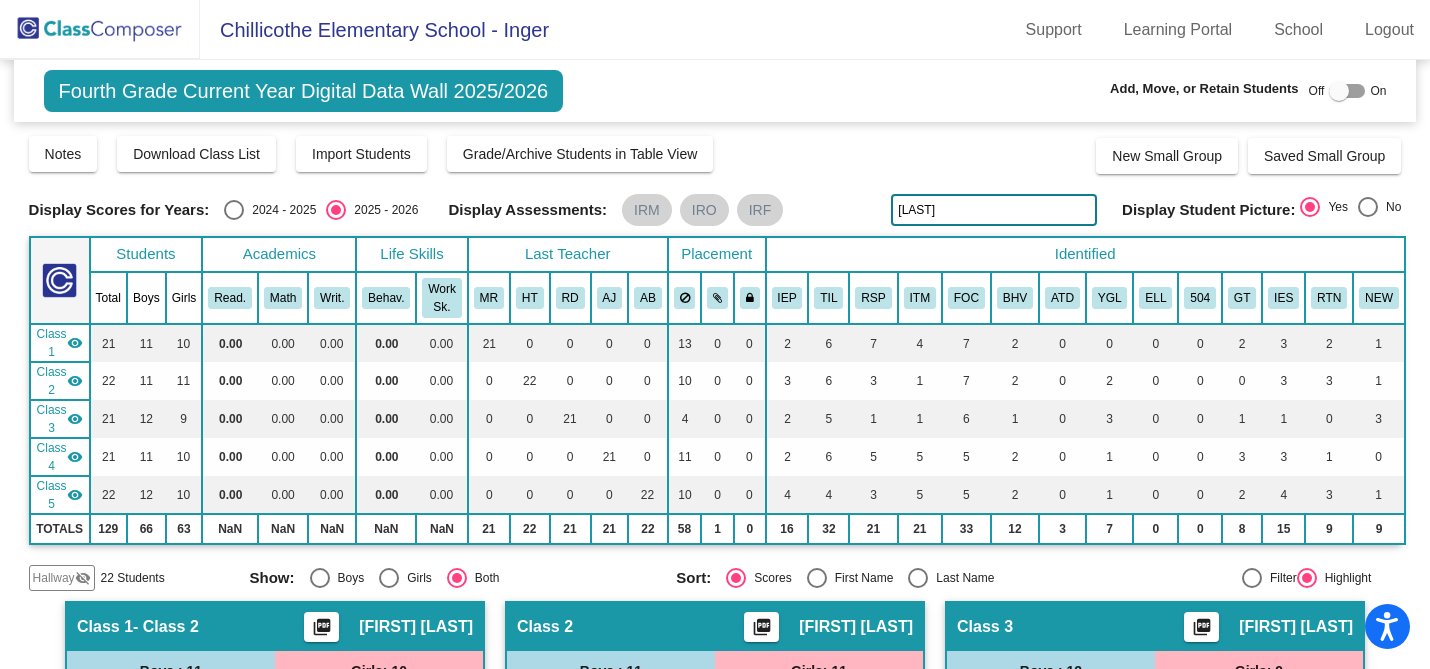click on "Hallway" 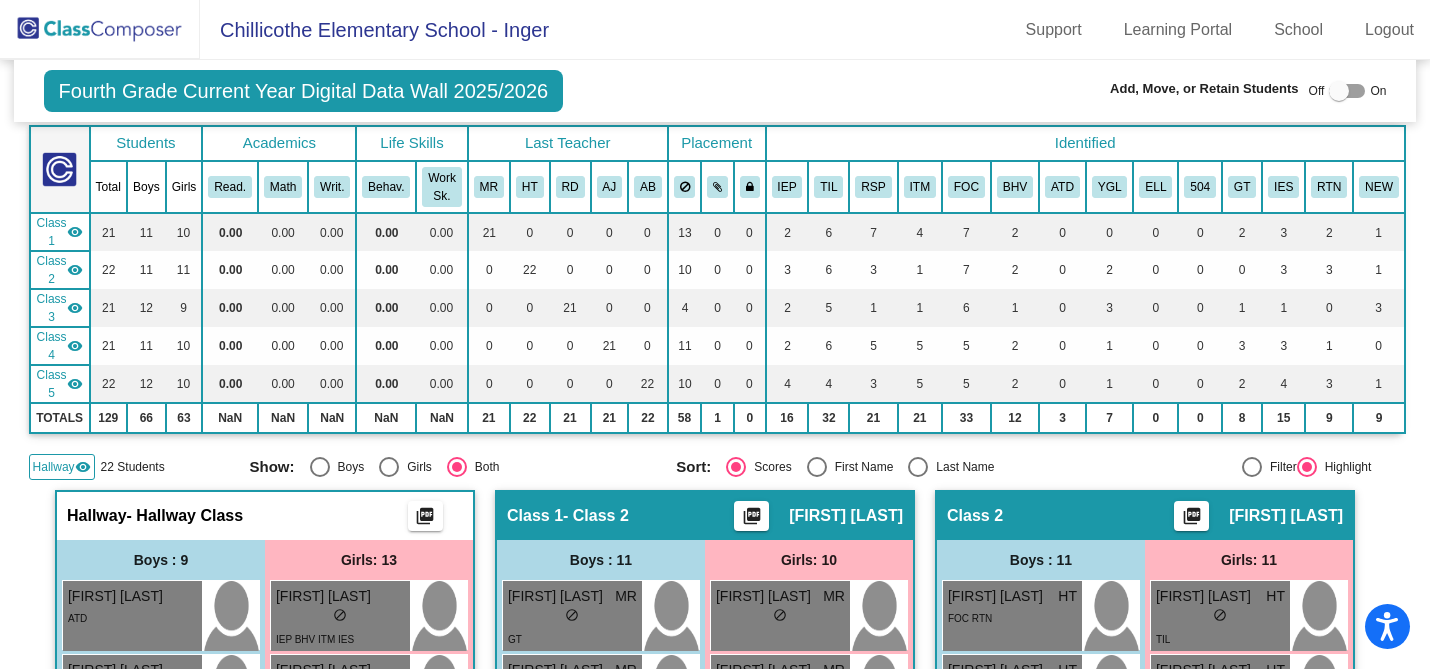 scroll, scrollTop: 0, scrollLeft: 0, axis: both 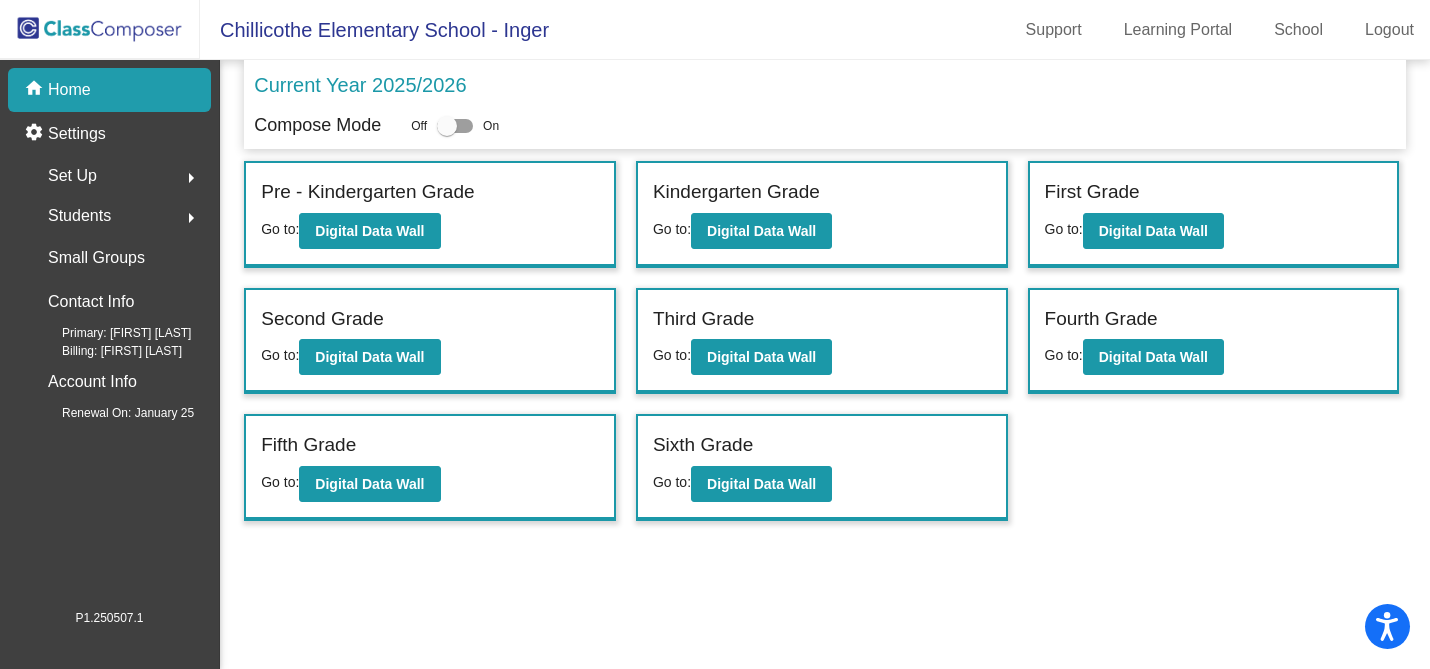 click on "Students" 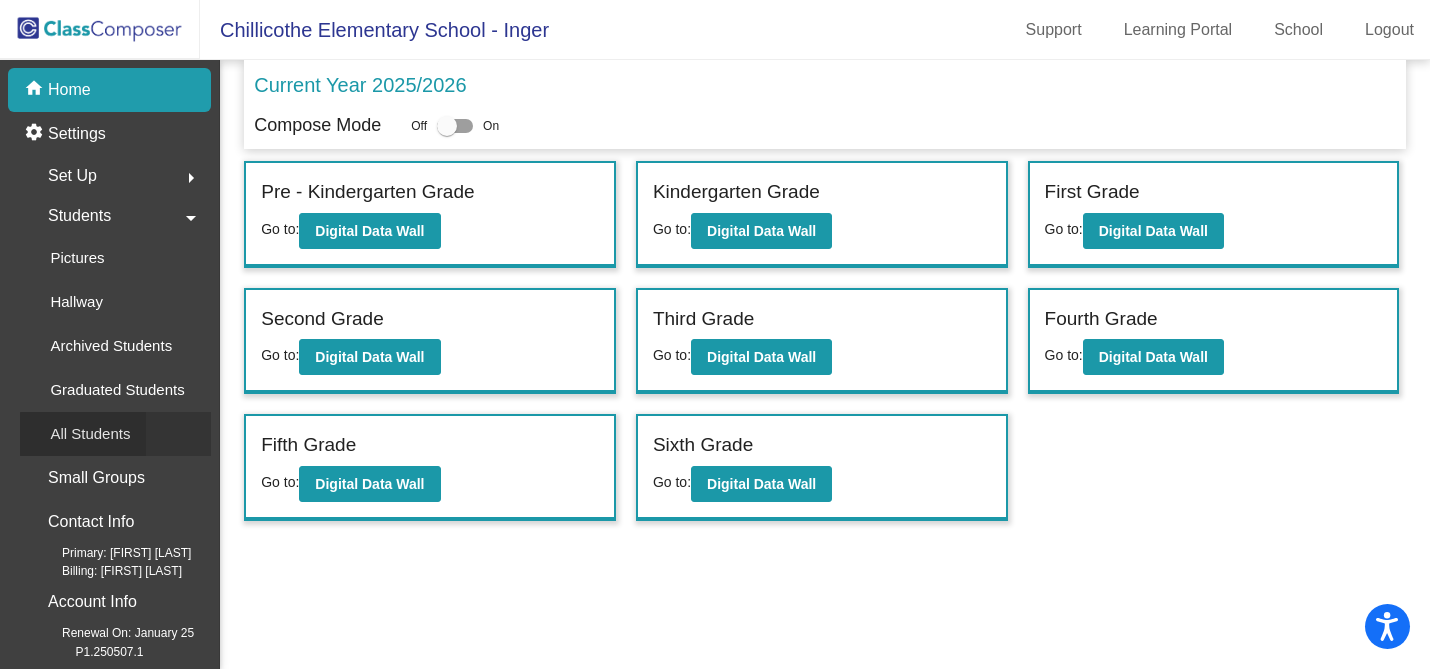 click on "All Students" 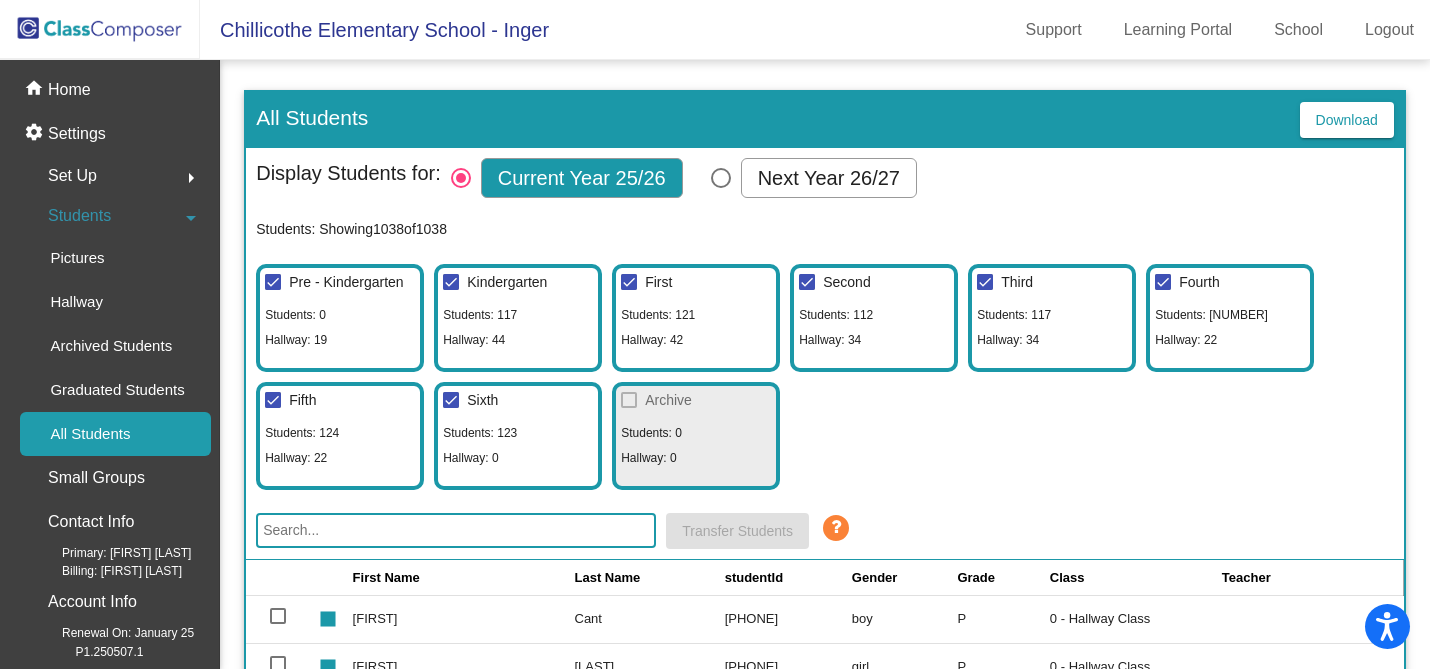 click 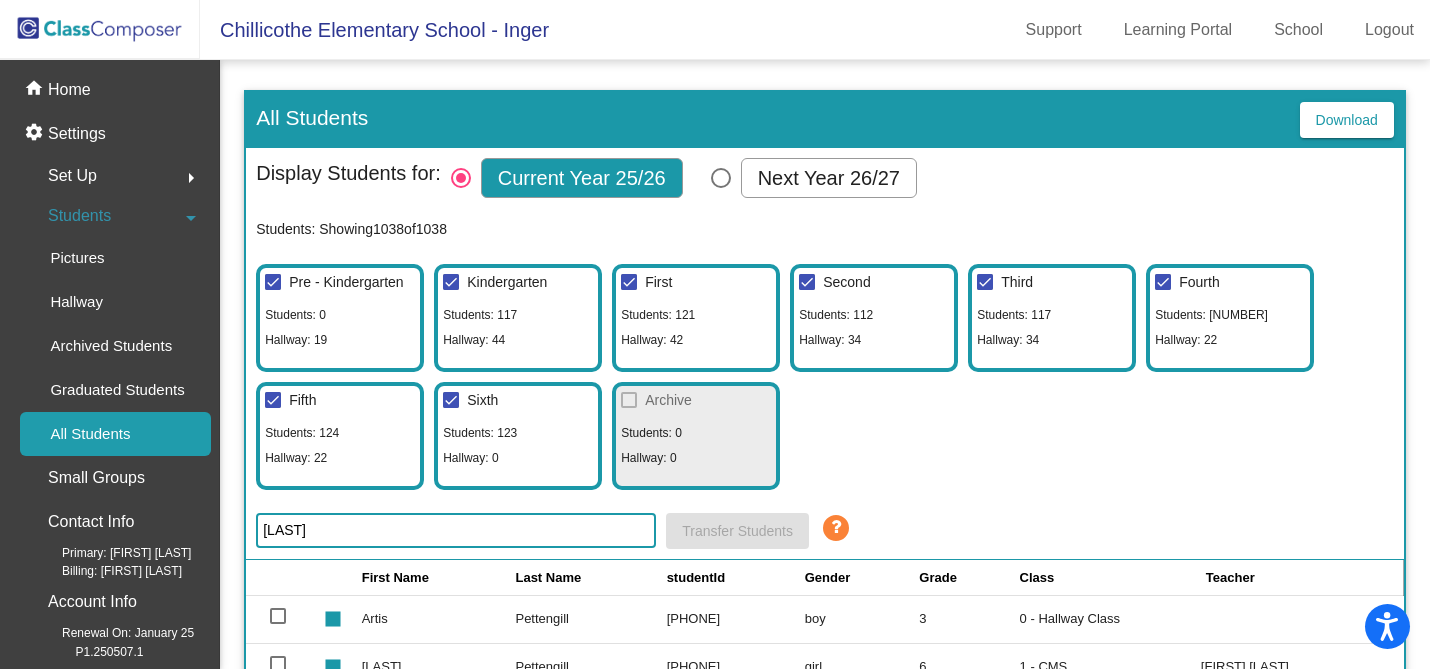 type on "[FIRST]" 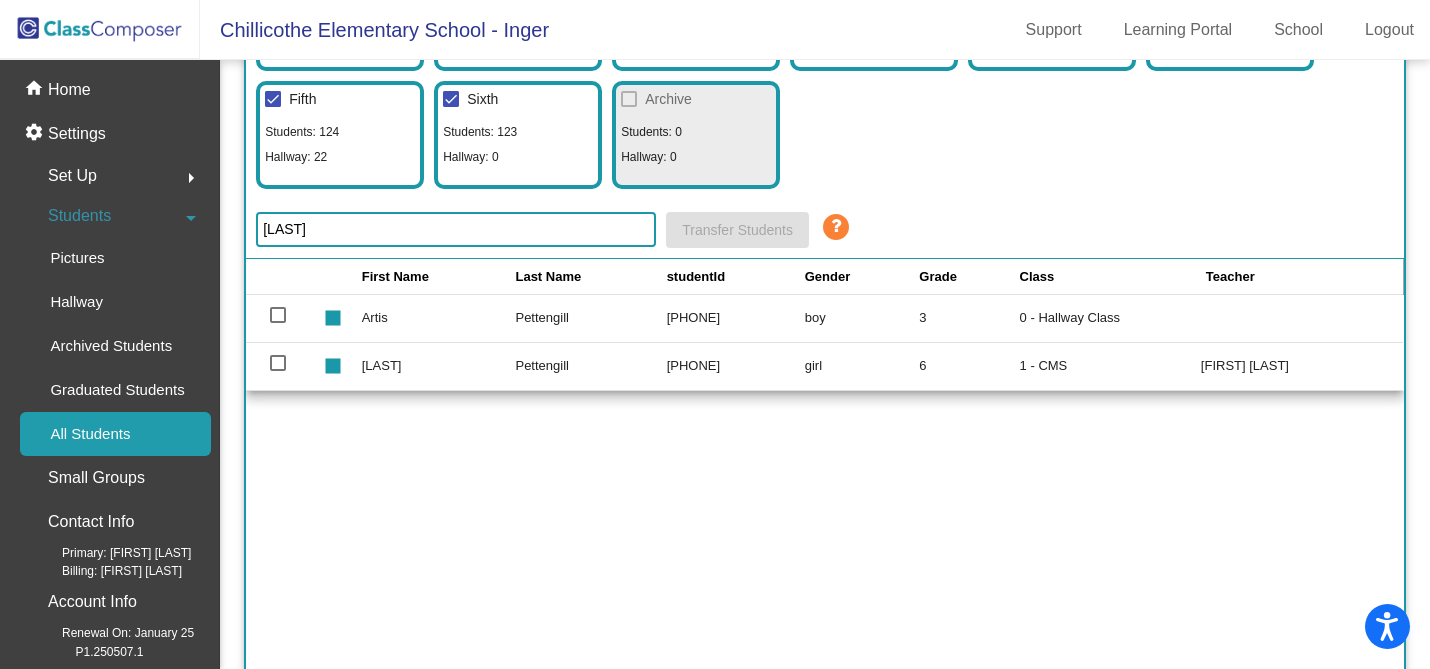 scroll, scrollTop: 317, scrollLeft: 0, axis: vertical 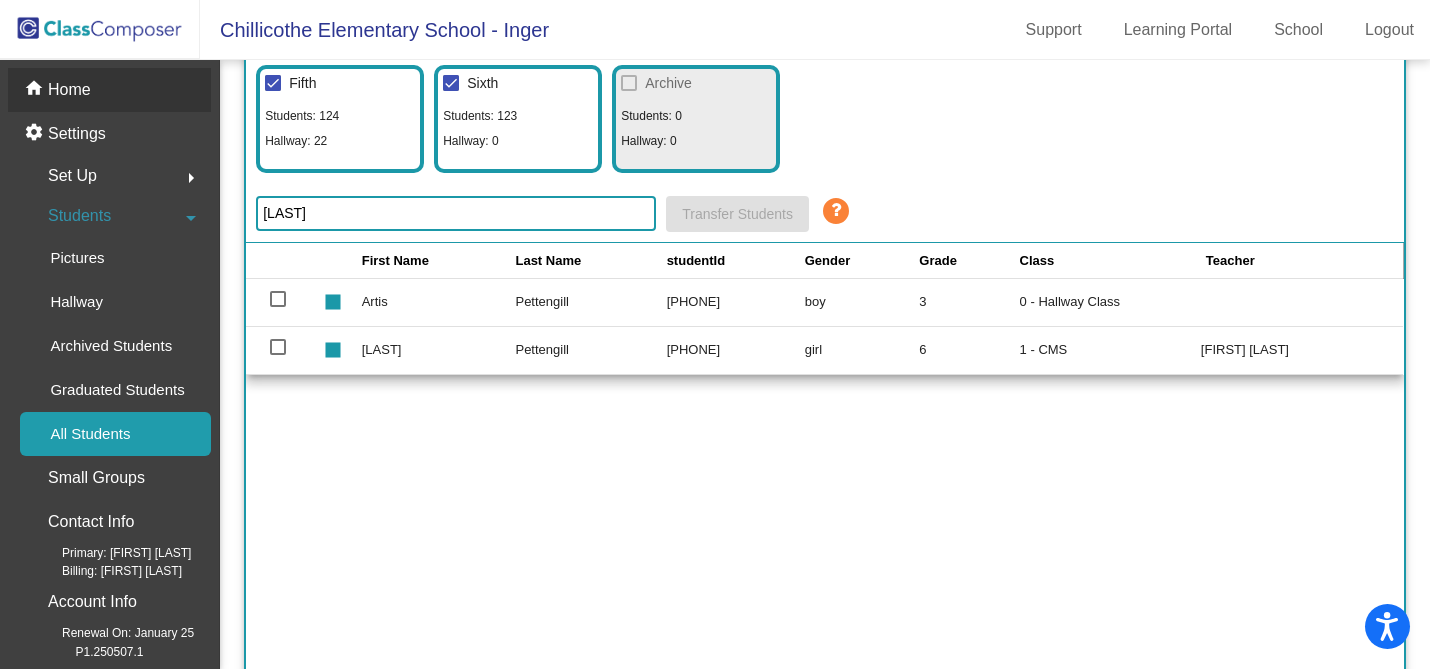 click on "Home" 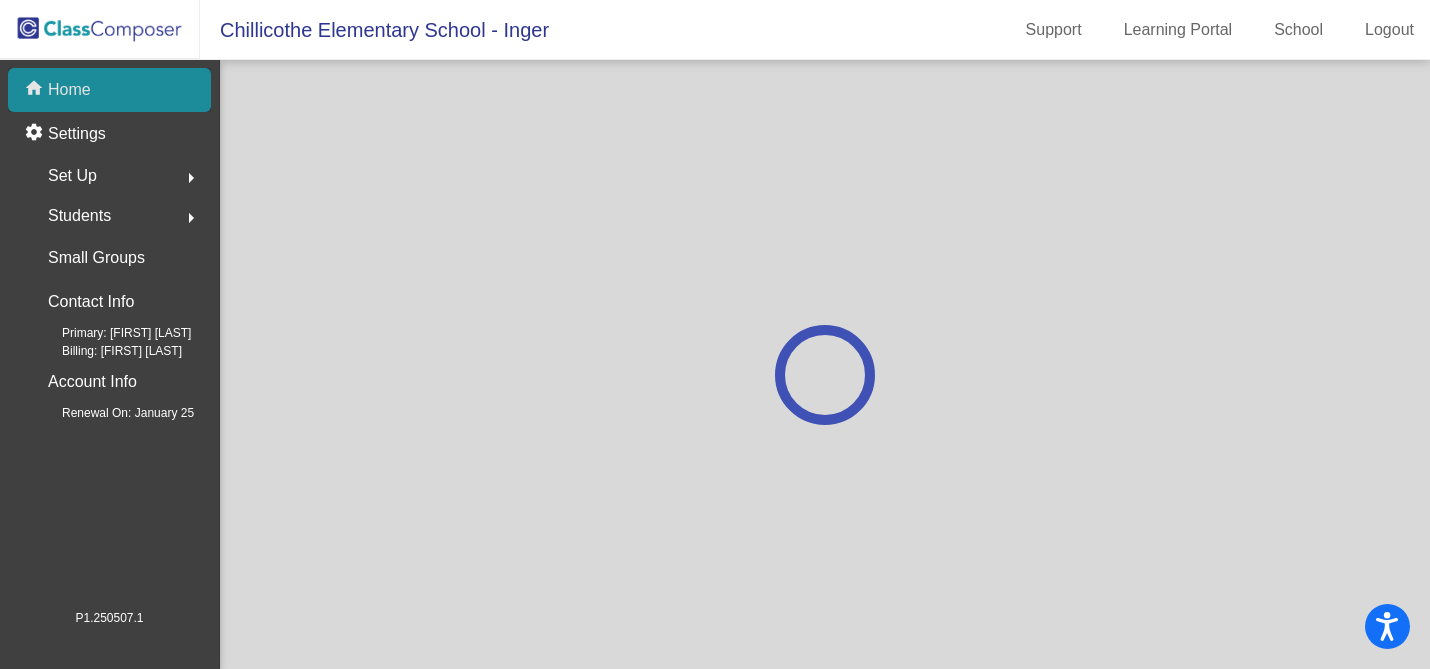 scroll, scrollTop: 0, scrollLeft: 0, axis: both 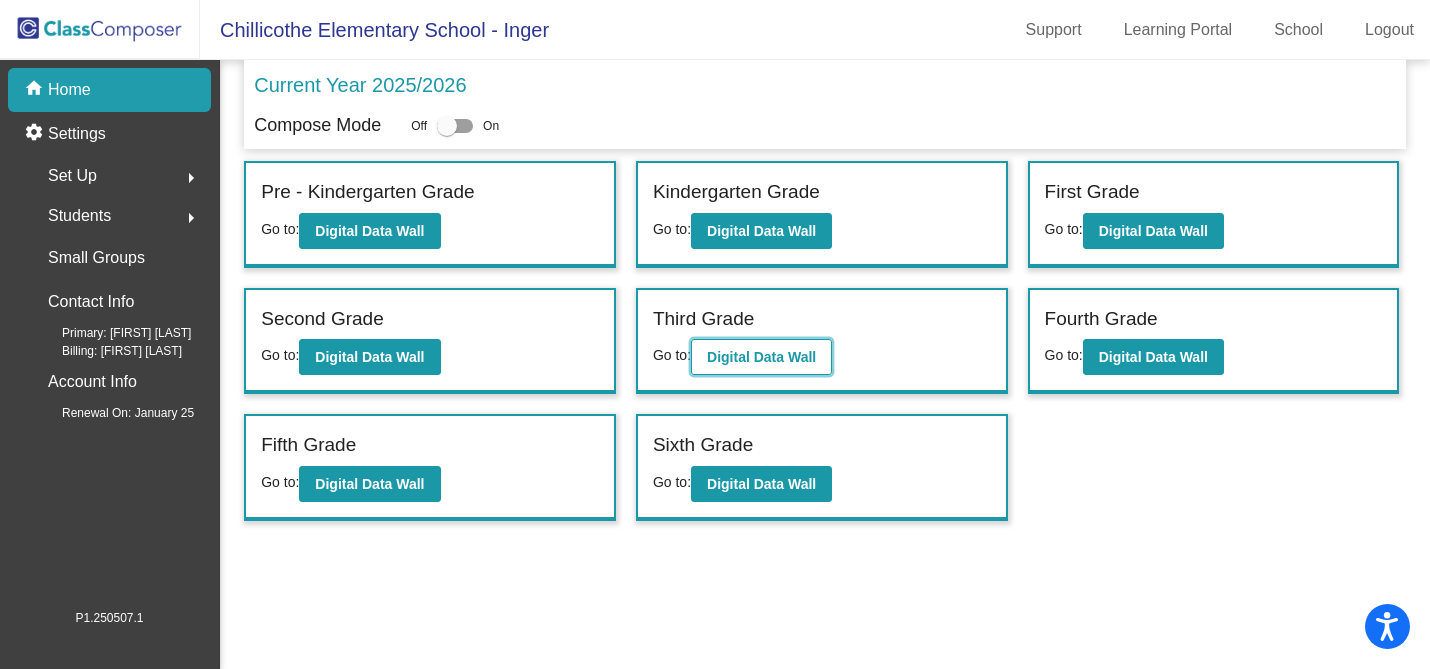 click on "Digital Data Wall" 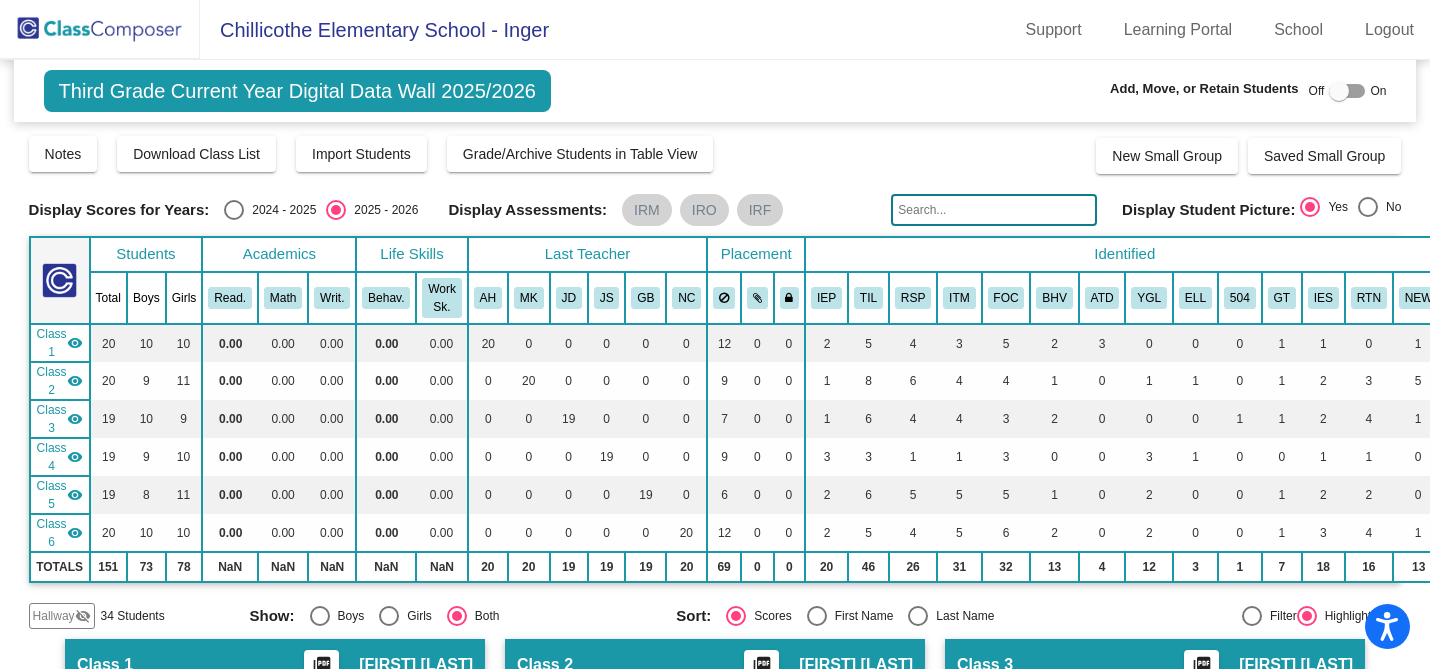 click on "visibility_off" 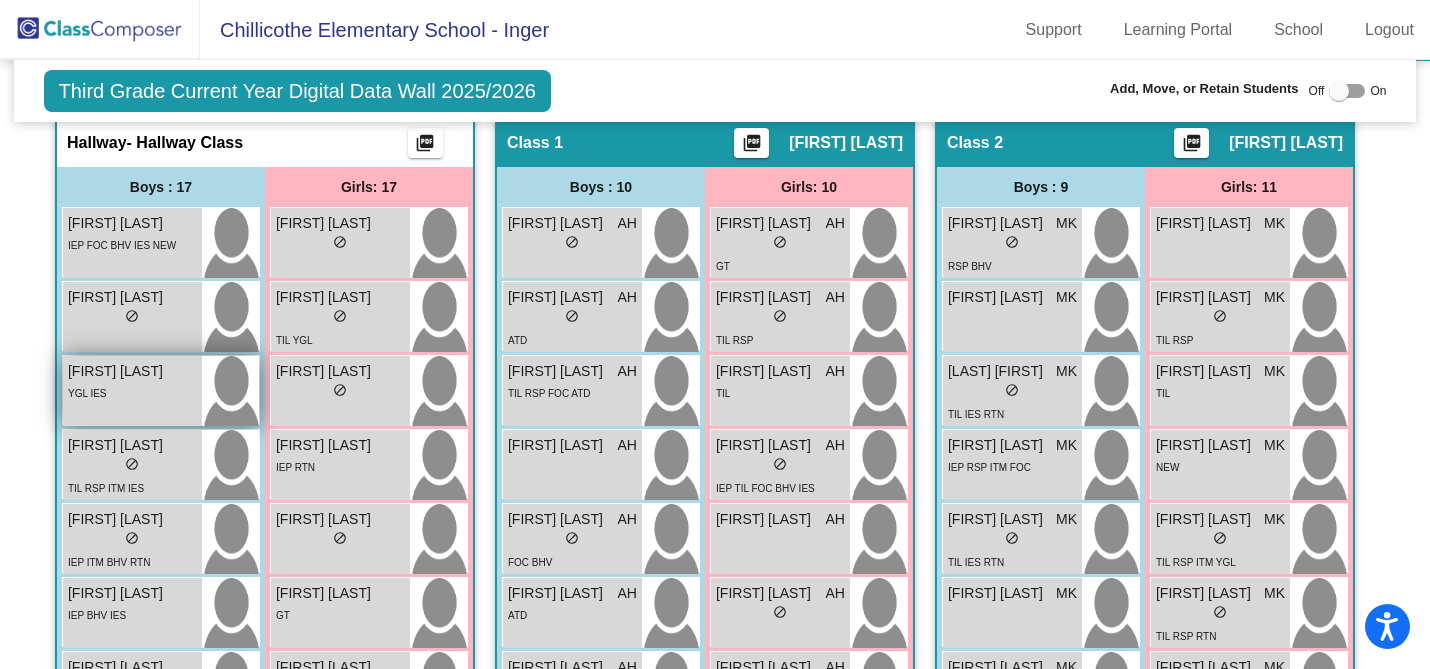 scroll, scrollTop: 521, scrollLeft: 0, axis: vertical 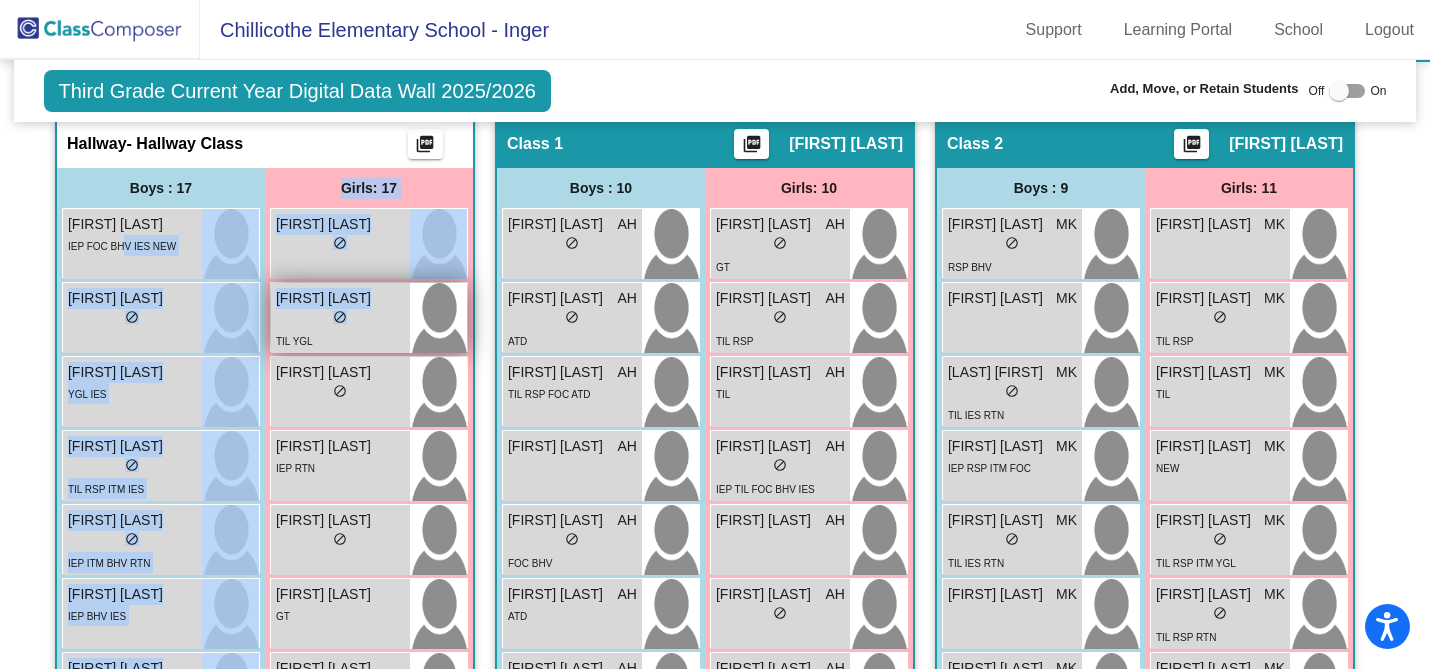 drag, startPoint x: 121, startPoint y: 247, endPoint x: 357, endPoint y: 313, distance: 245.0551 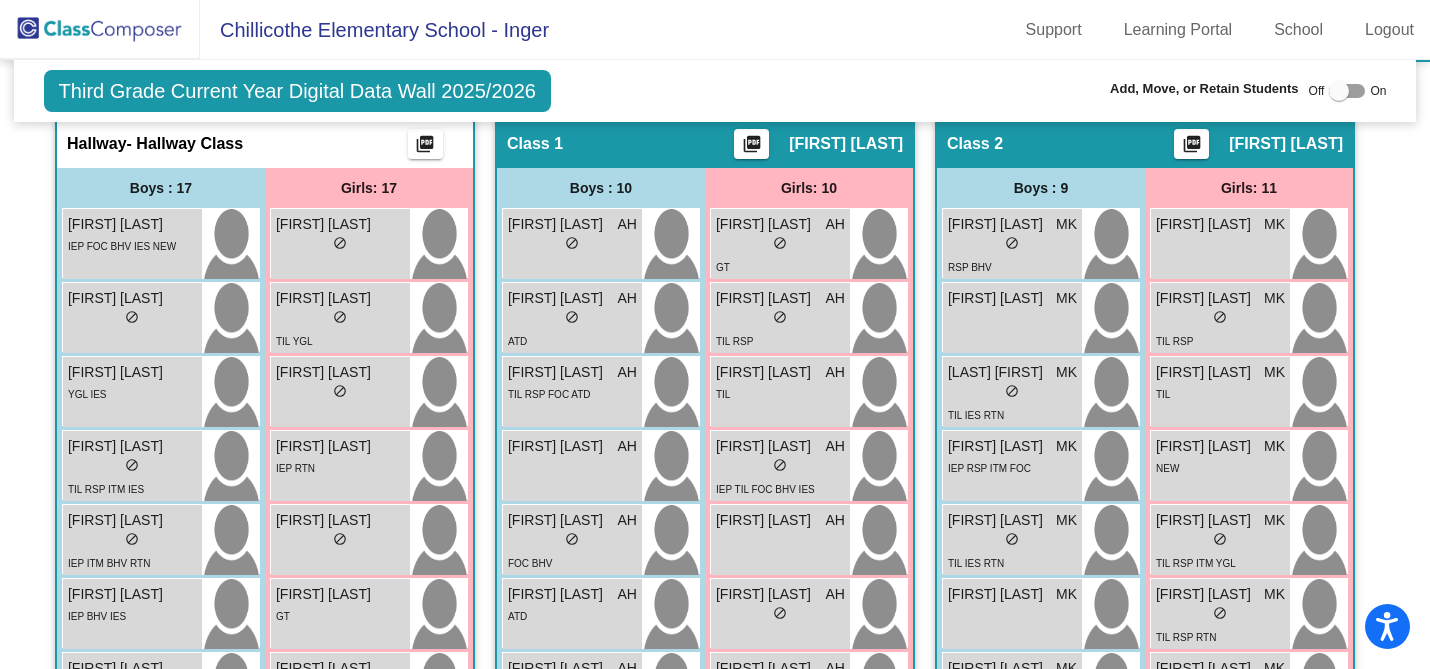 click on "Third Grade Current Year Digital Data Wall 2025/2026  Add, Move, or Retain Students Off   On  Incoming   Digital Data Wall" 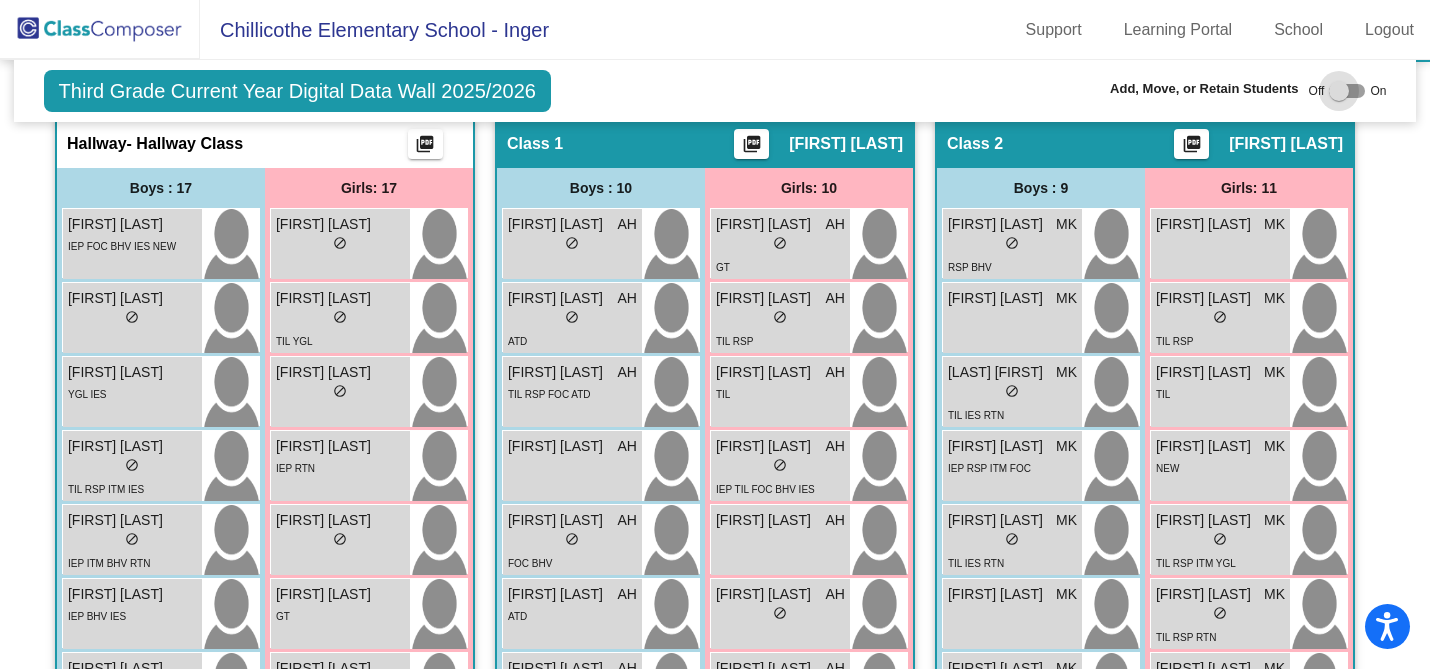 click at bounding box center (1339, 91) 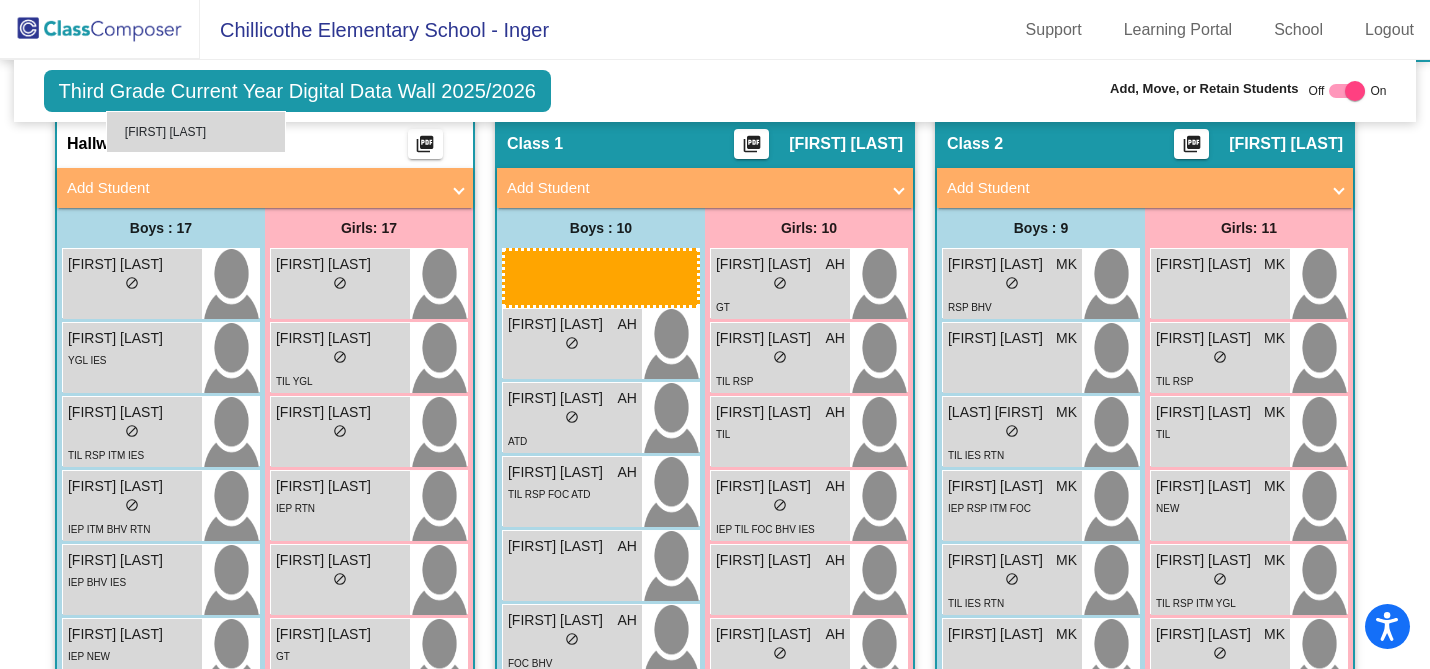 drag, startPoint x: 147, startPoint y: 276, endPoint x: 106, endPoint y: 111, distance: 170.01764 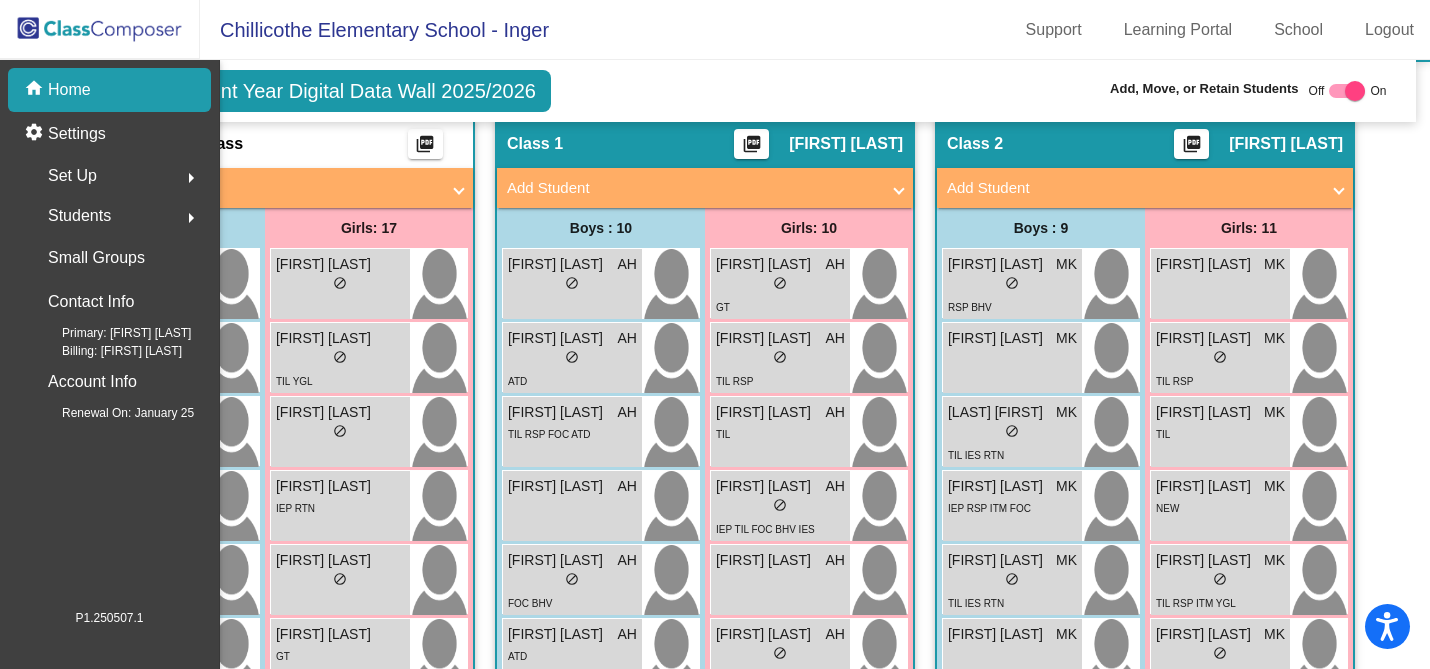 scroll, scrollTop: 0, scrollLeft: 0, axis: both 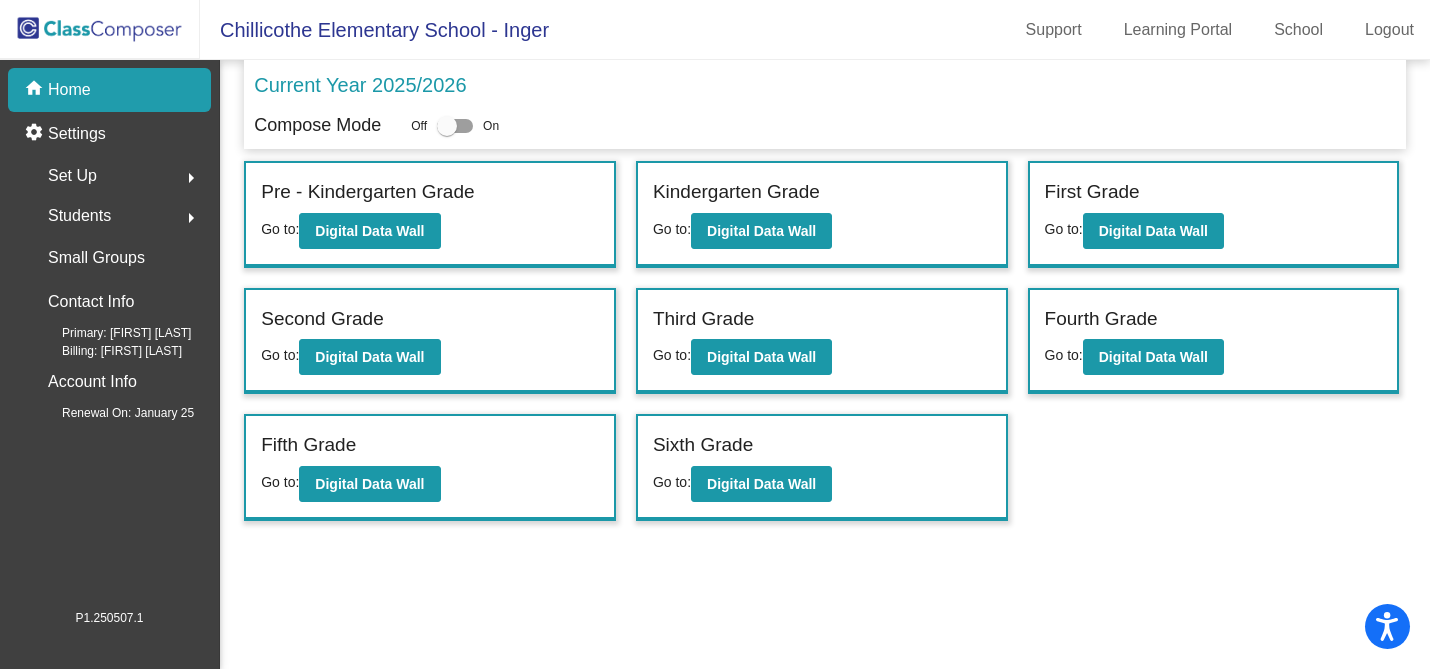 click on "Students" 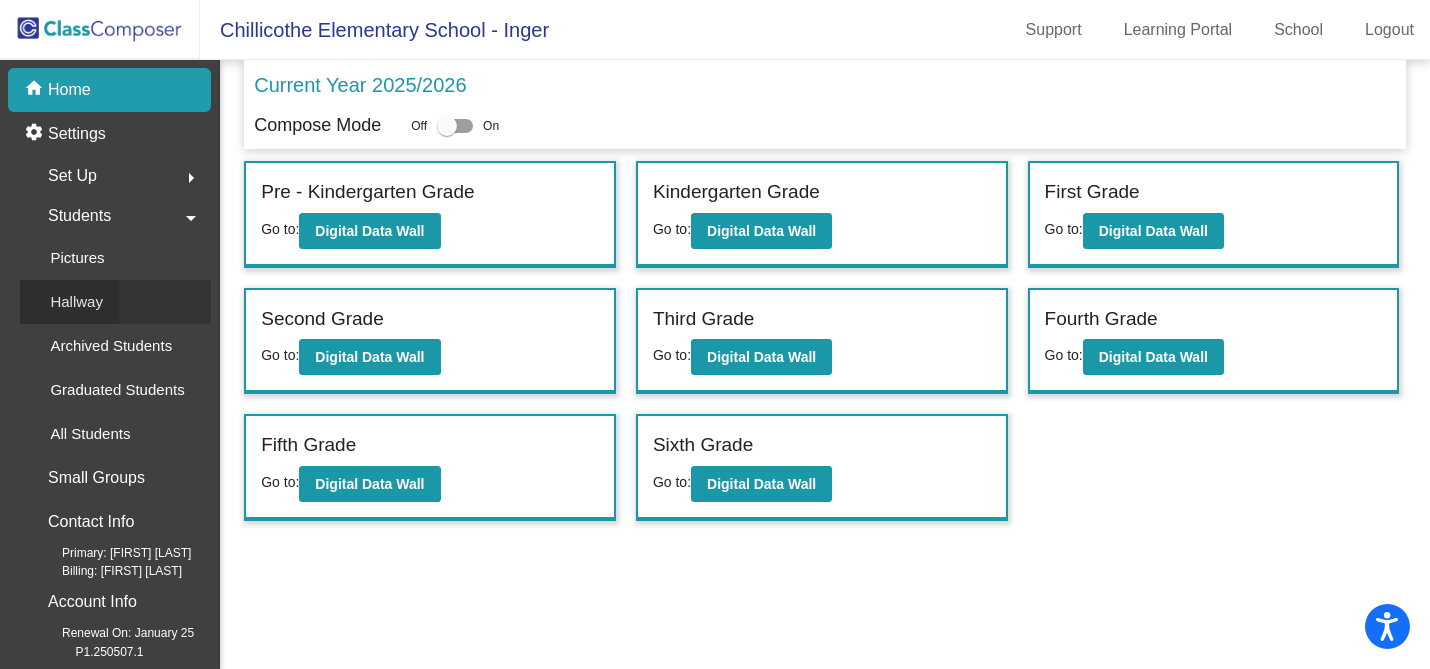click on "Hallway" 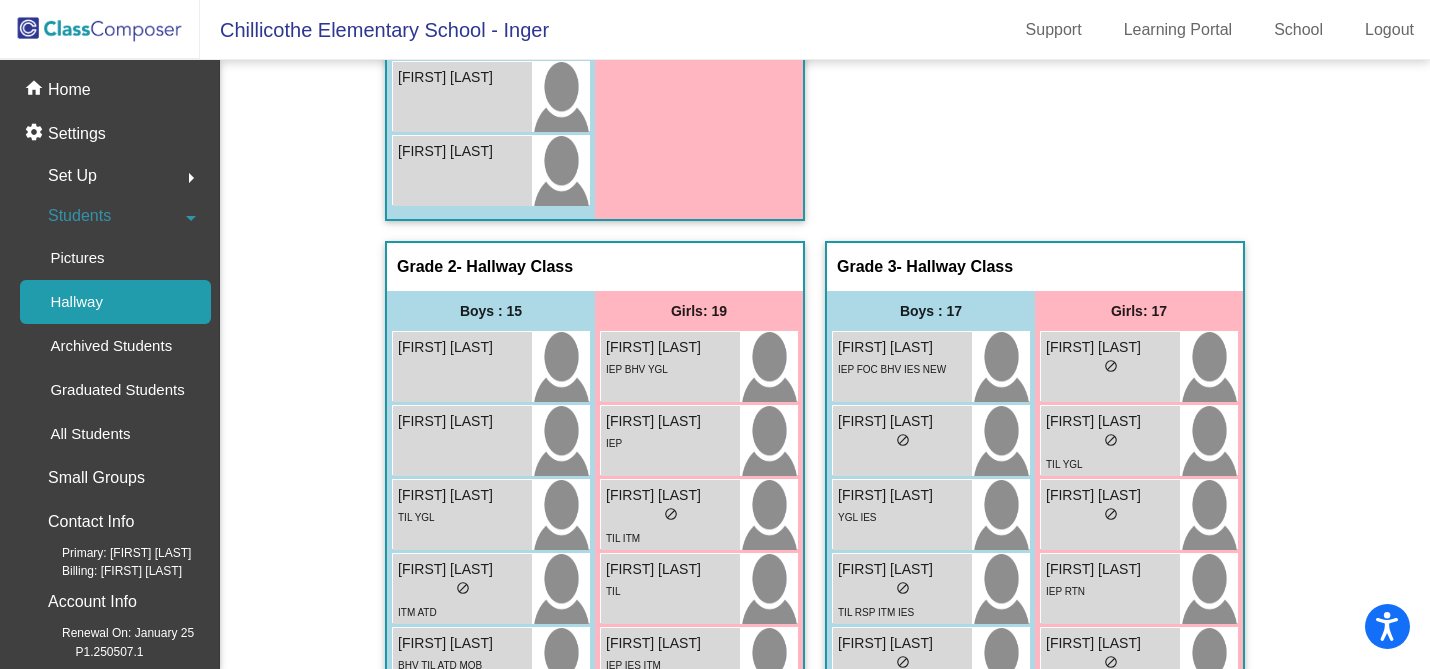 scroll, scrollTop: 3097, scrollLeft: 0, axis: vertical 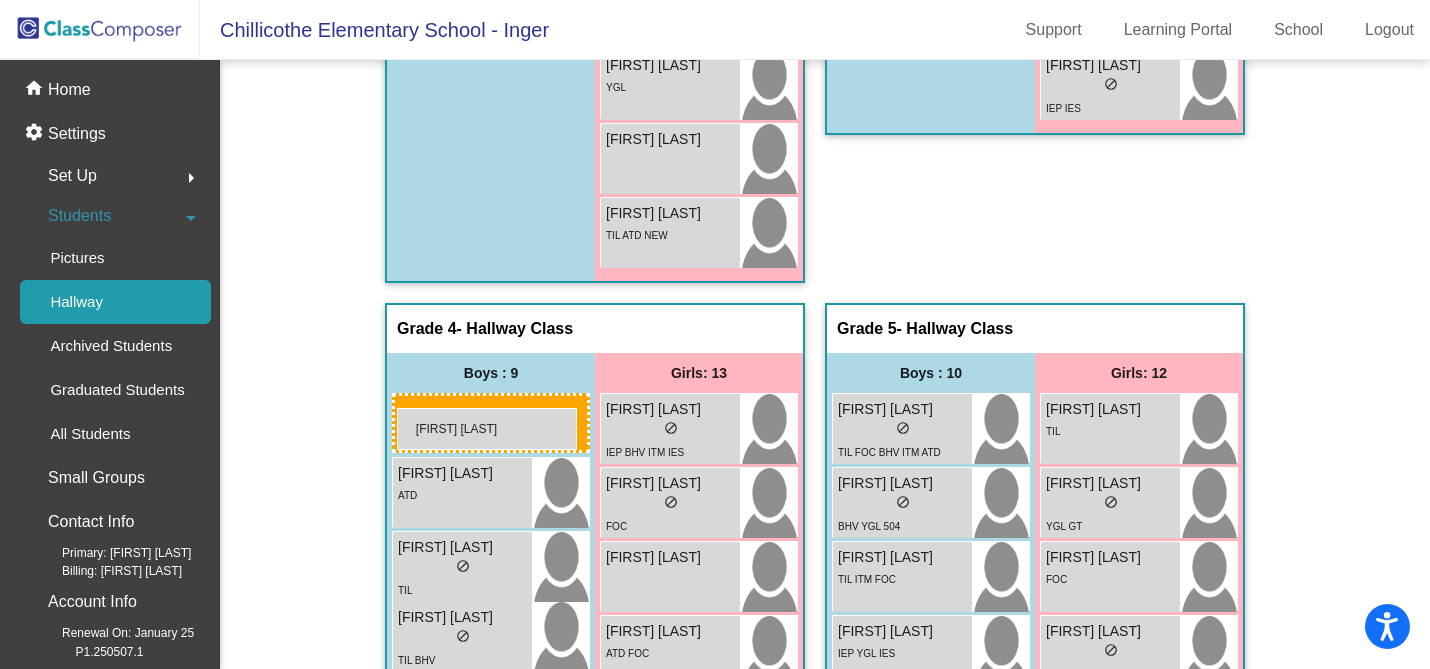 drag, startPoint x: 883, startPoint y: 388, endPoint x: 397, endPoint y: 408, distance: 486.41135 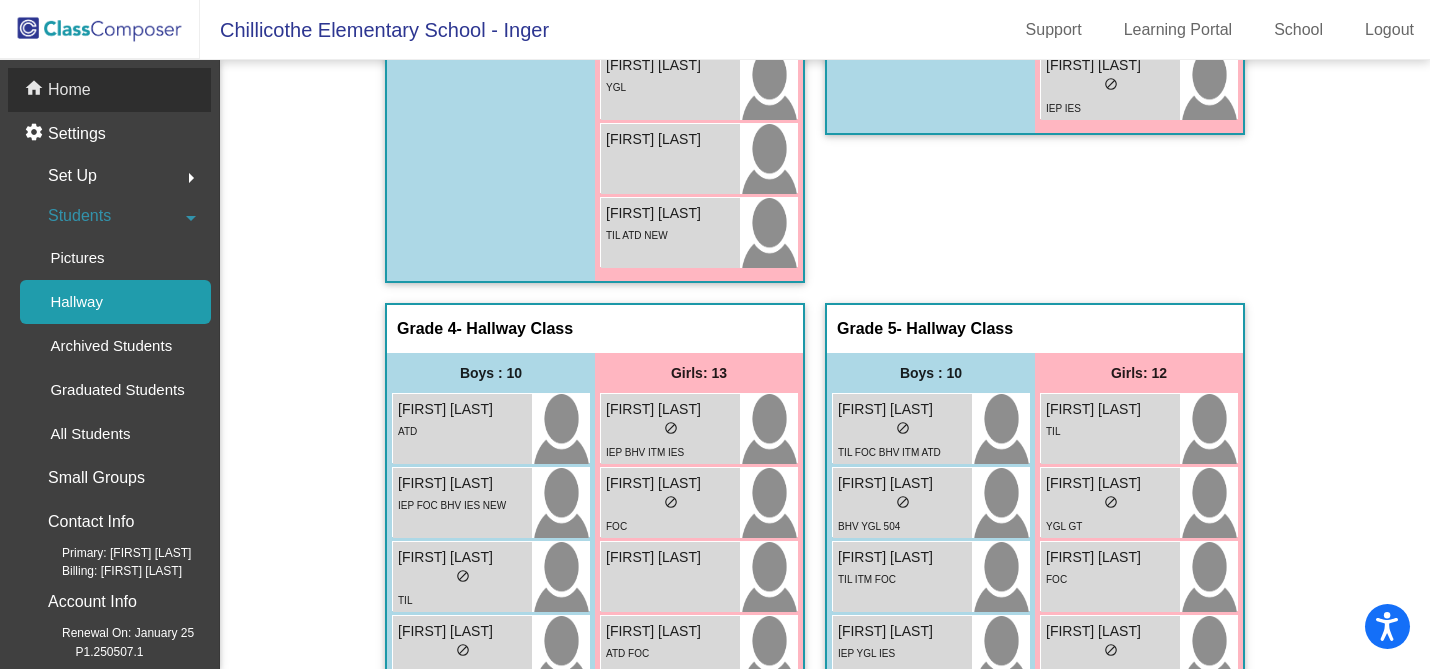 click on "Home" 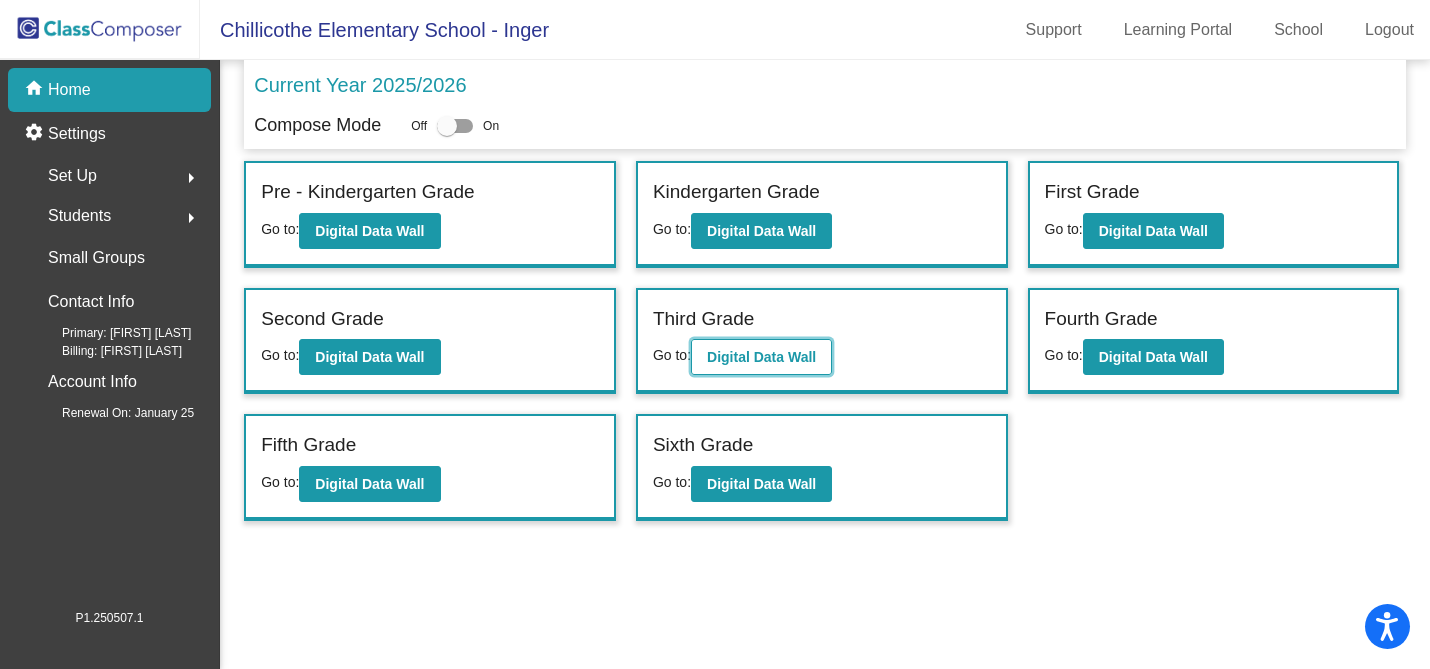 click on "Digital Data Wall" 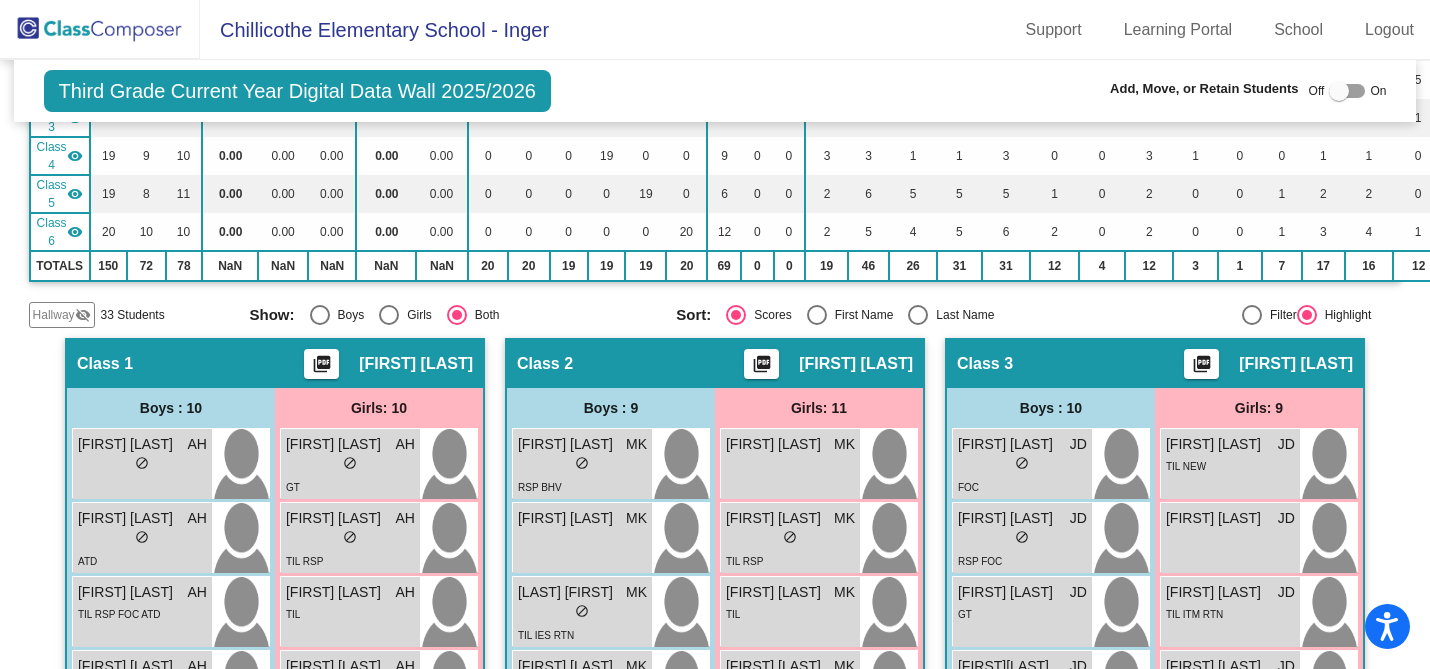 scroll, scrollTop: 315, scrollLeft: 0, axis: vertical 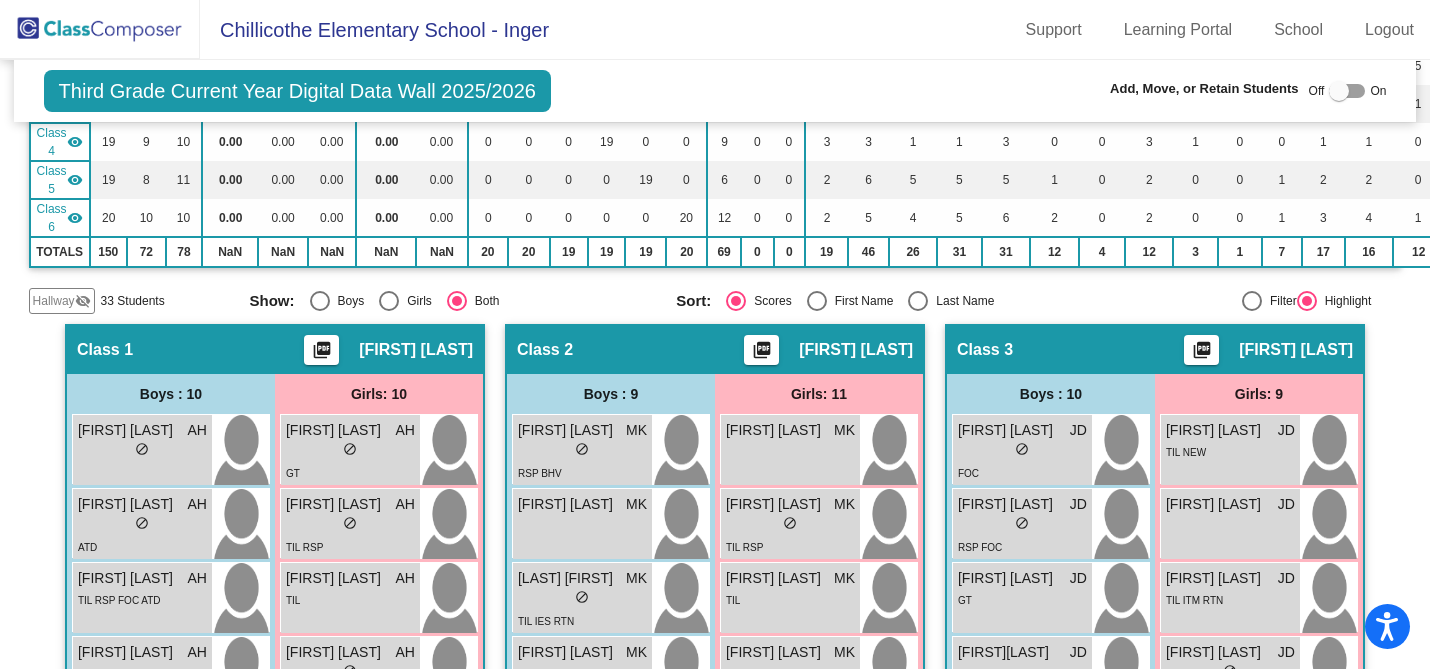 click on "Hallway" 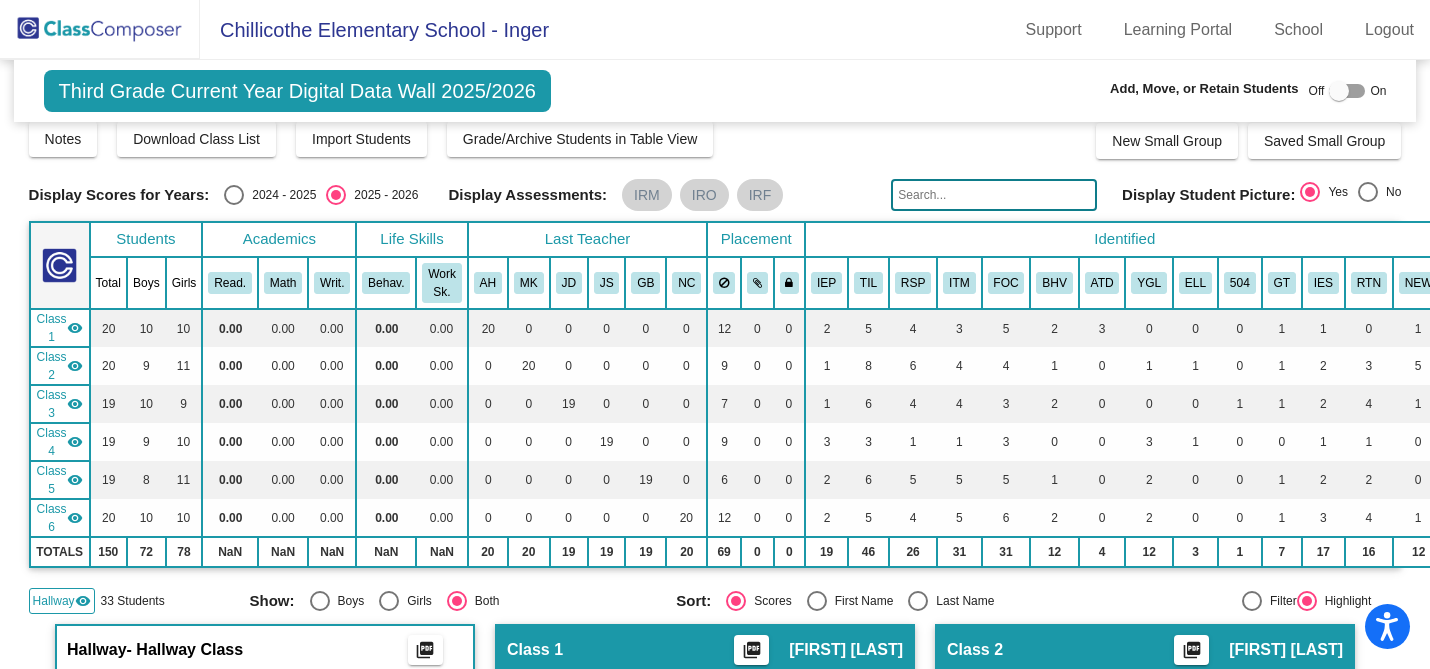 scroll, scrollTop: 0, scrollLeft: 0, axis: both 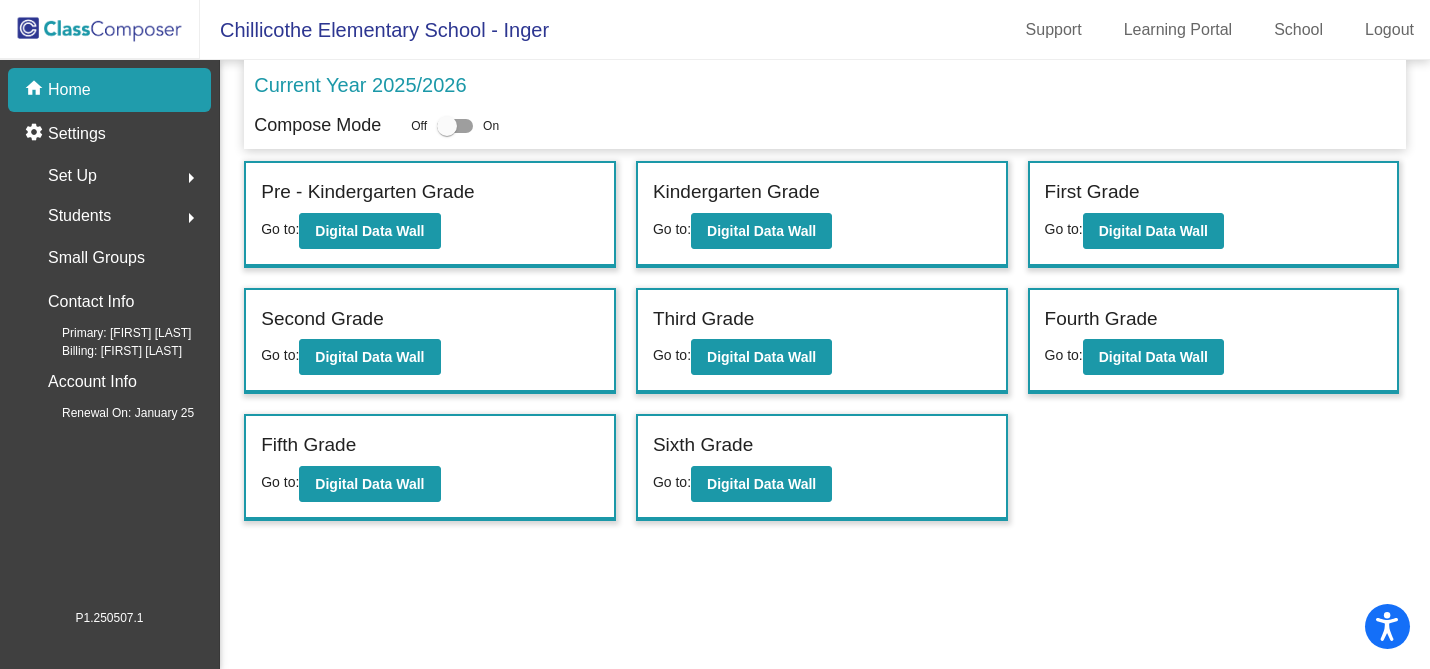 click on "Students" 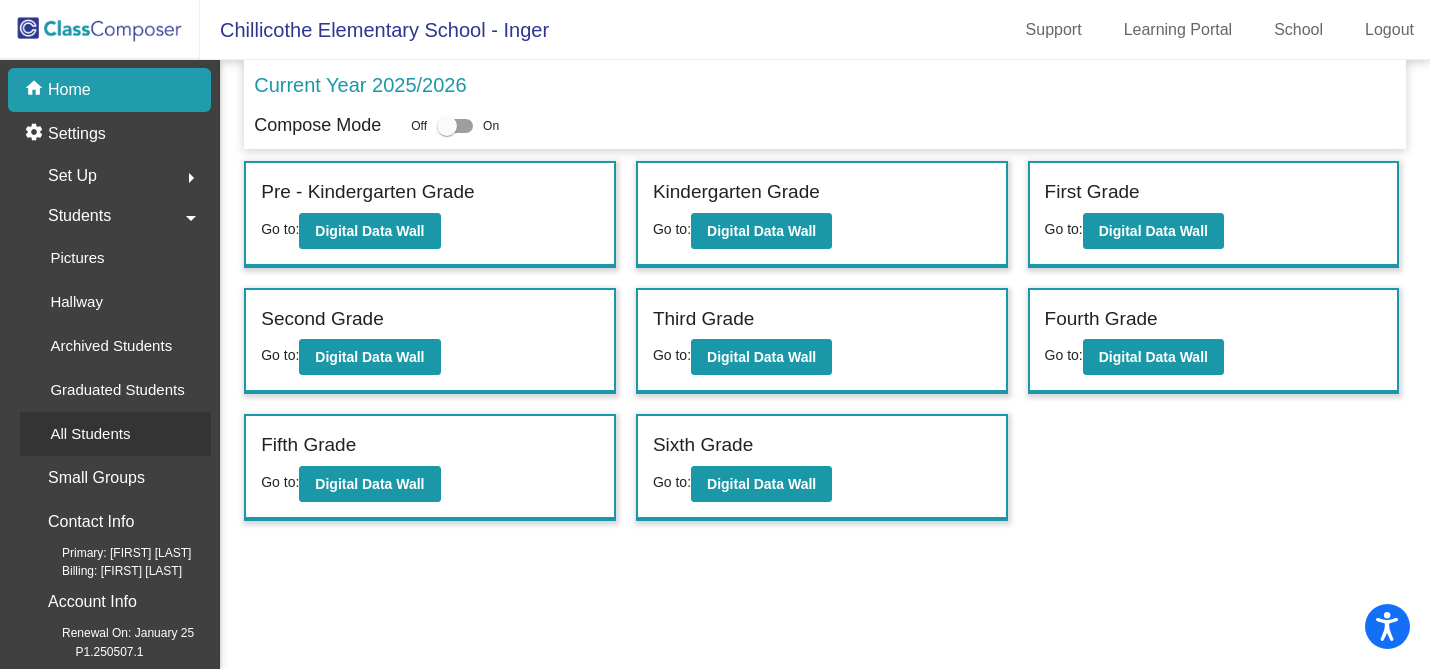 click on "All Students" 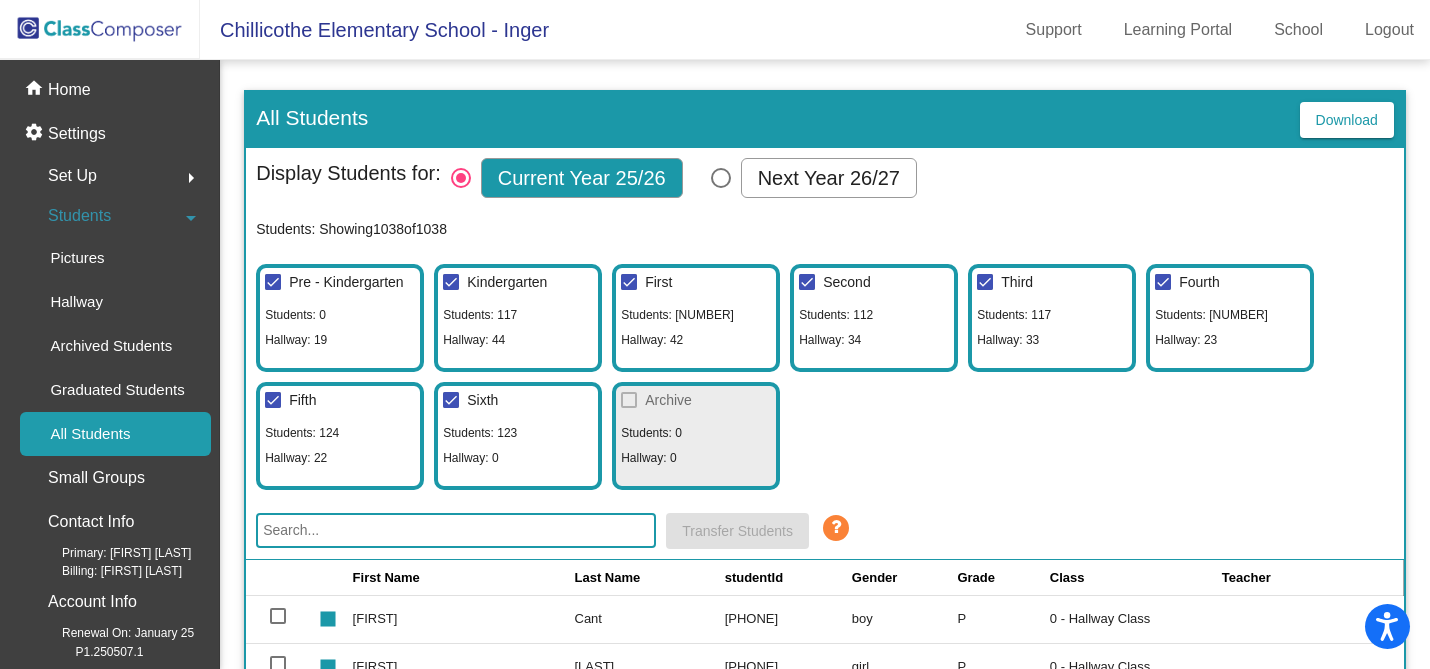 click 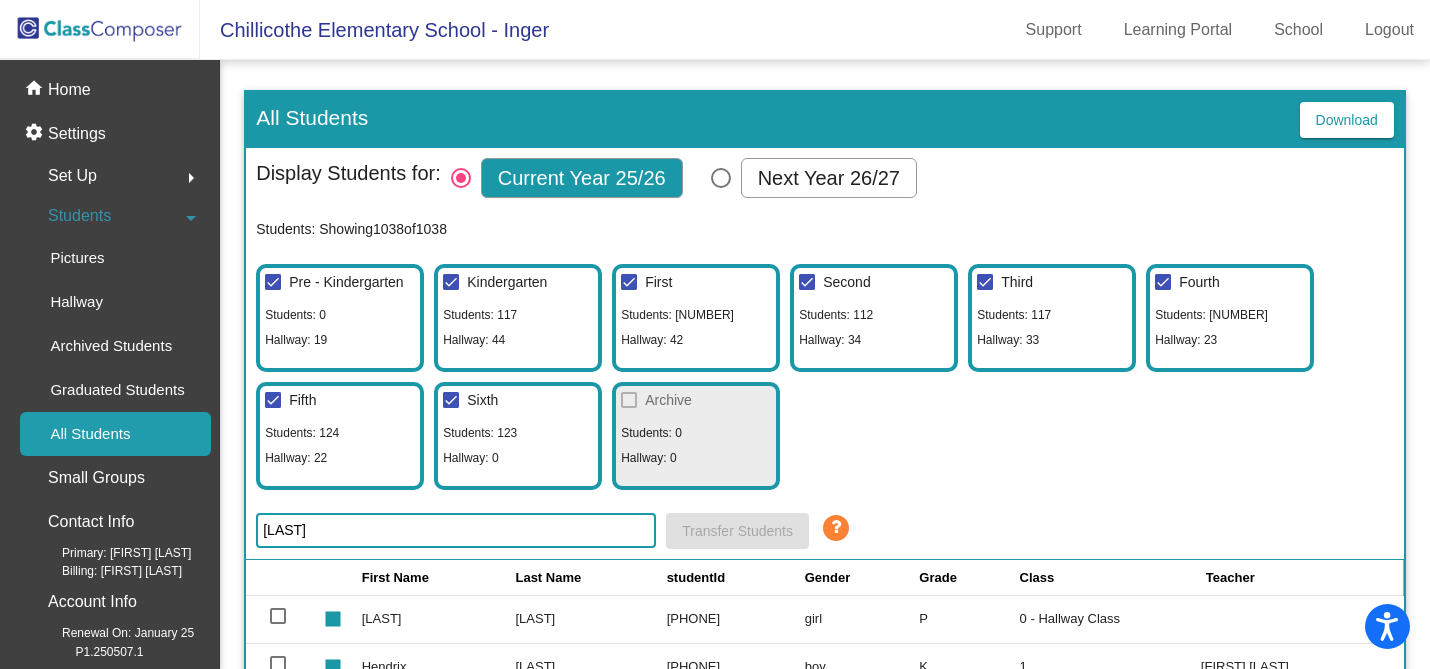 type on "[LAST]" 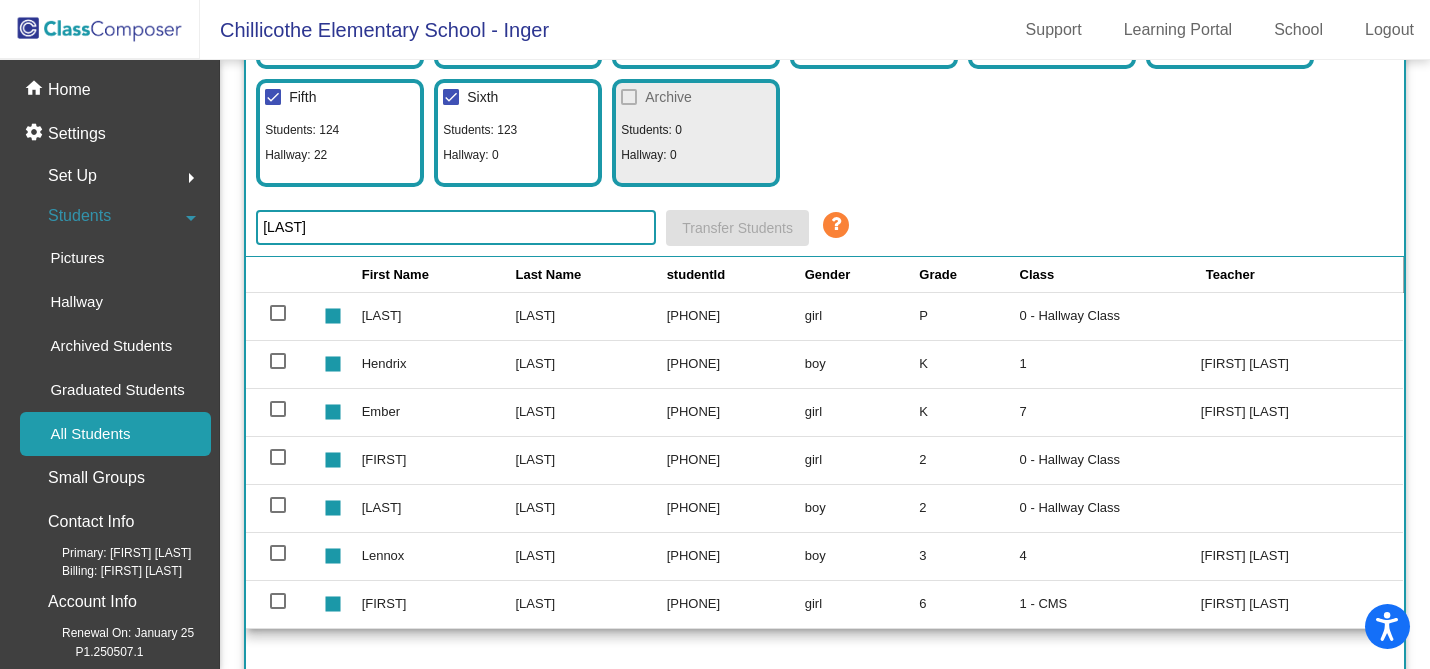 scroll, scrollTop: 310, scrollLeft: 0, axis: vertical 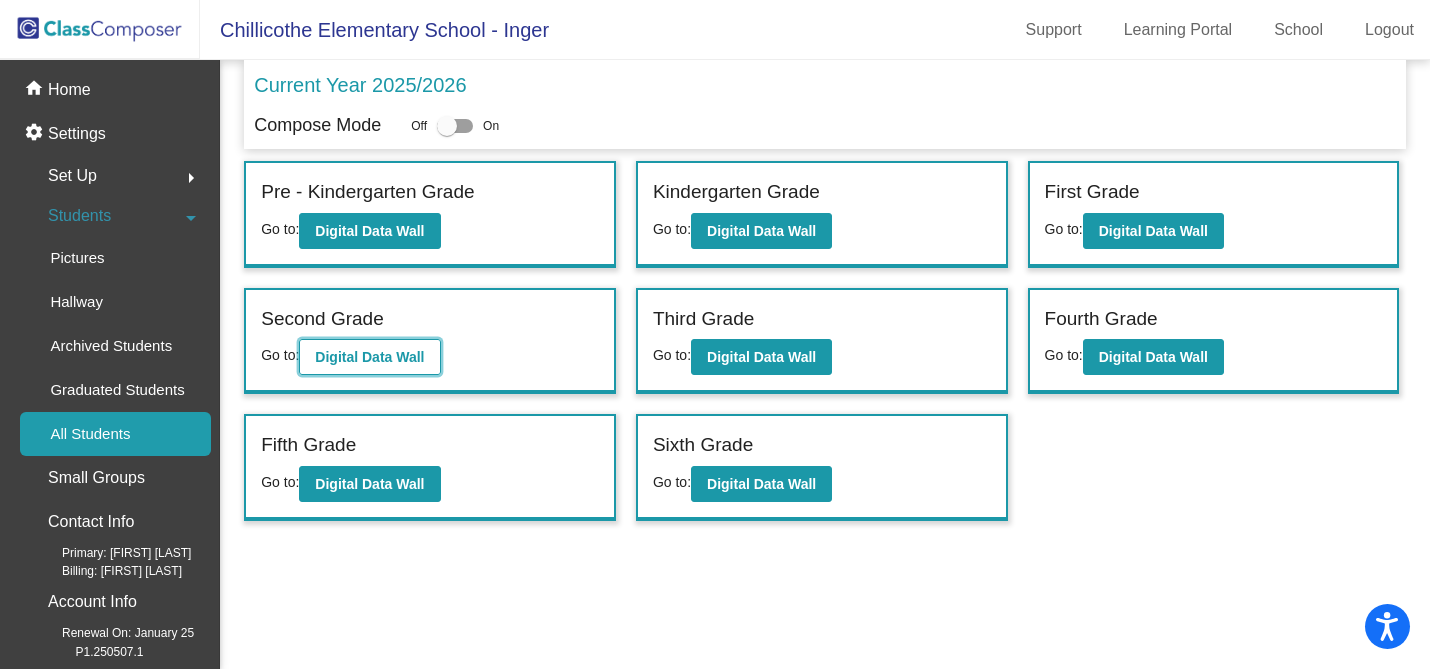 click on "Digital Data Wall" 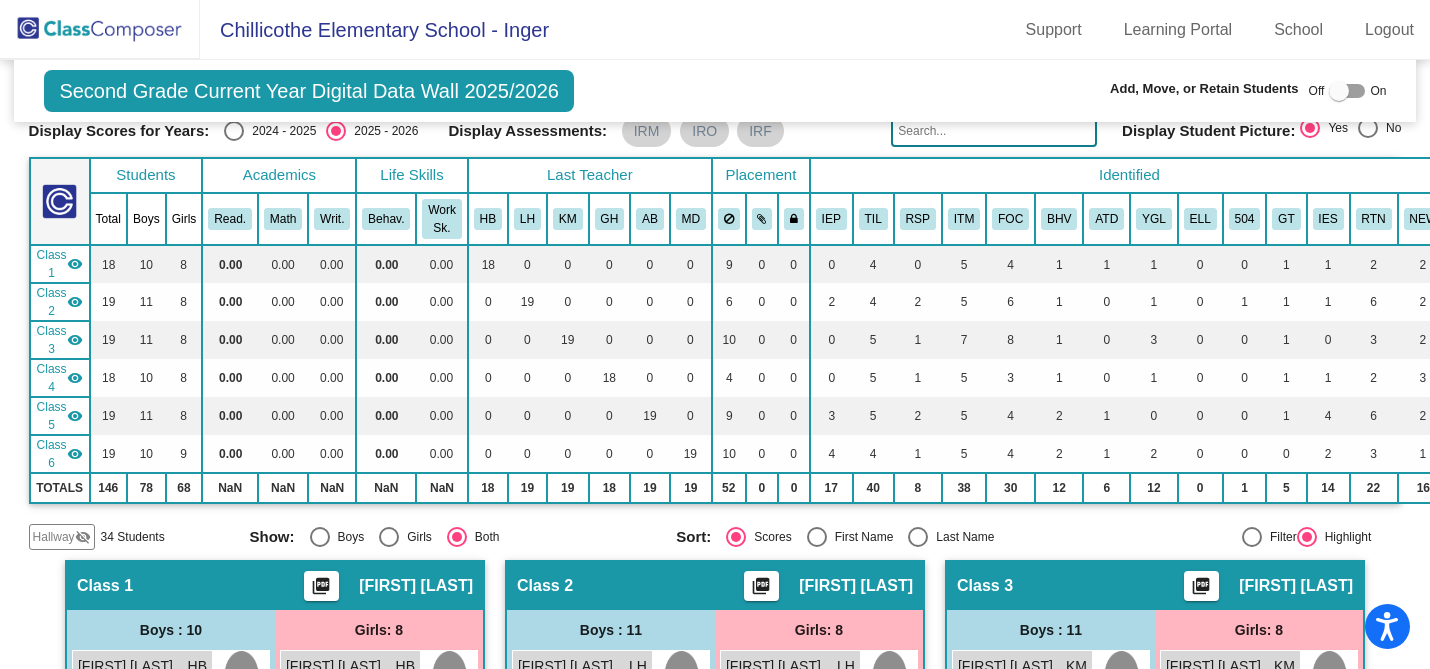 scroll, scrollTop: 19, scrollLeft: 0, axis: vertical 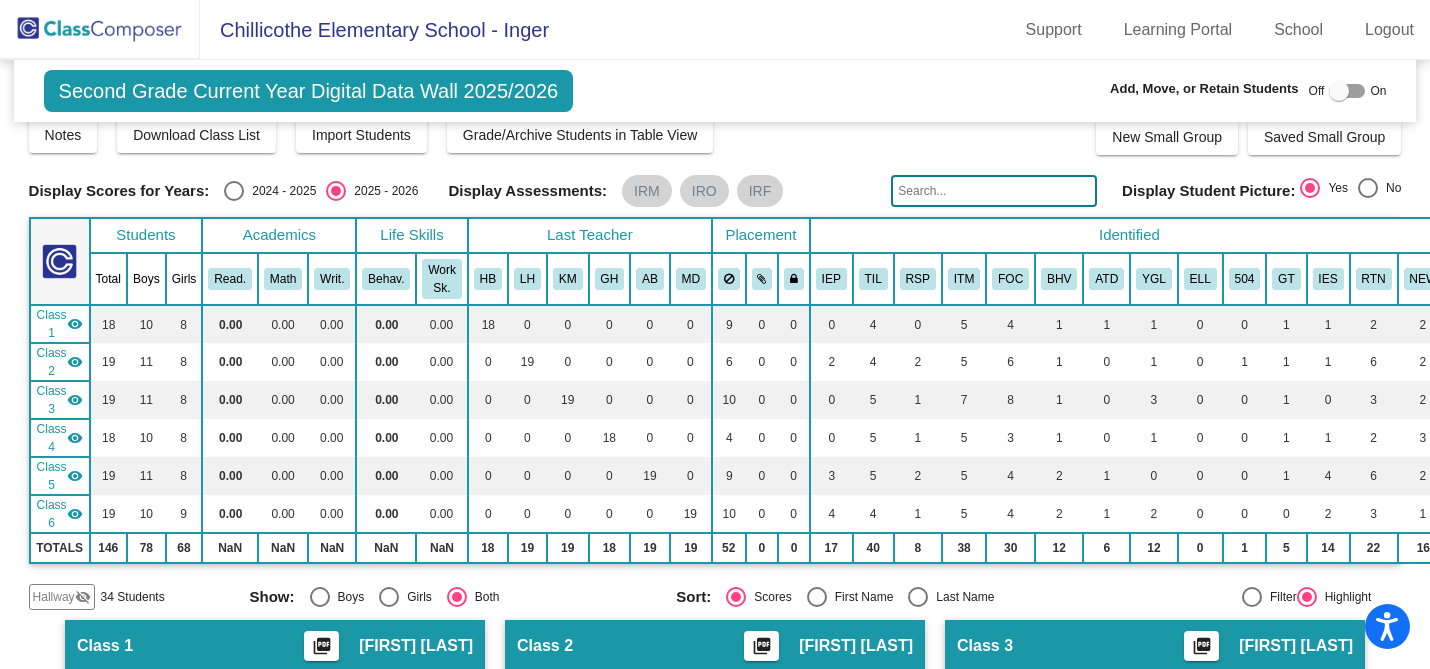 click on "Hallway" 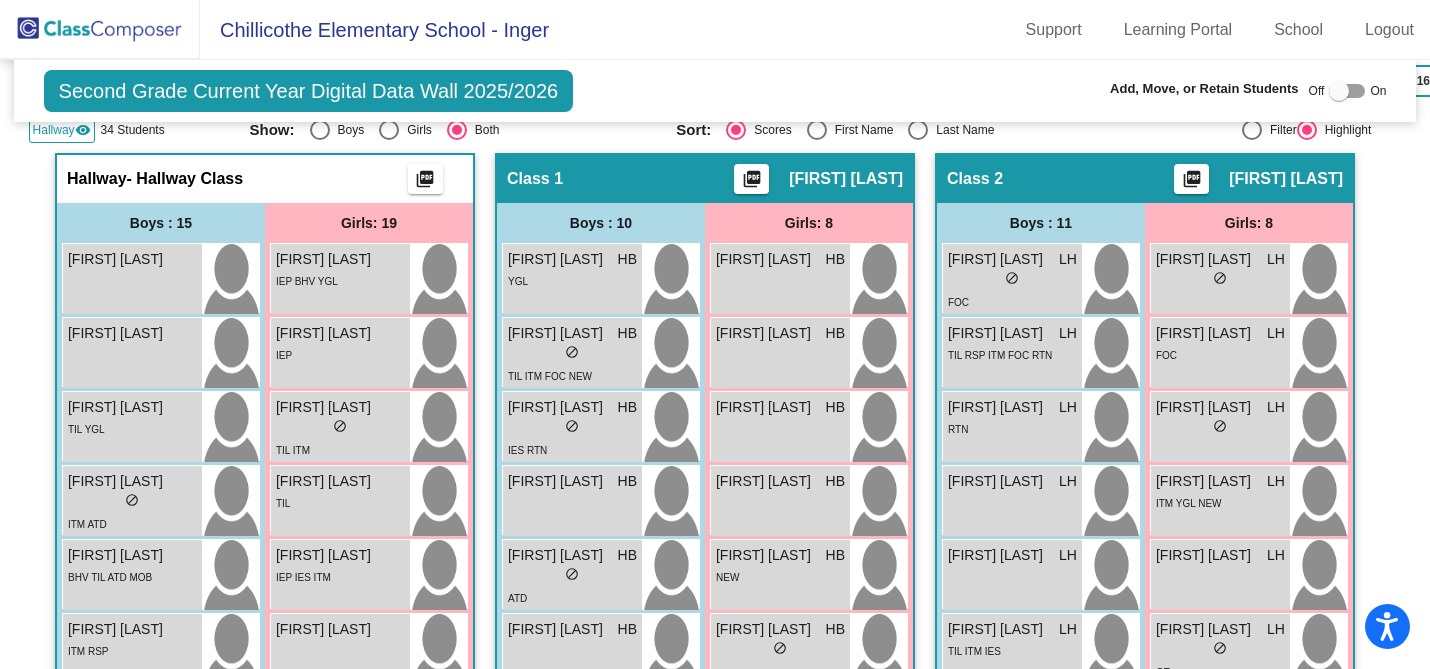 scroll, scrollTop: 0, scrollLeft: 0, axis: both 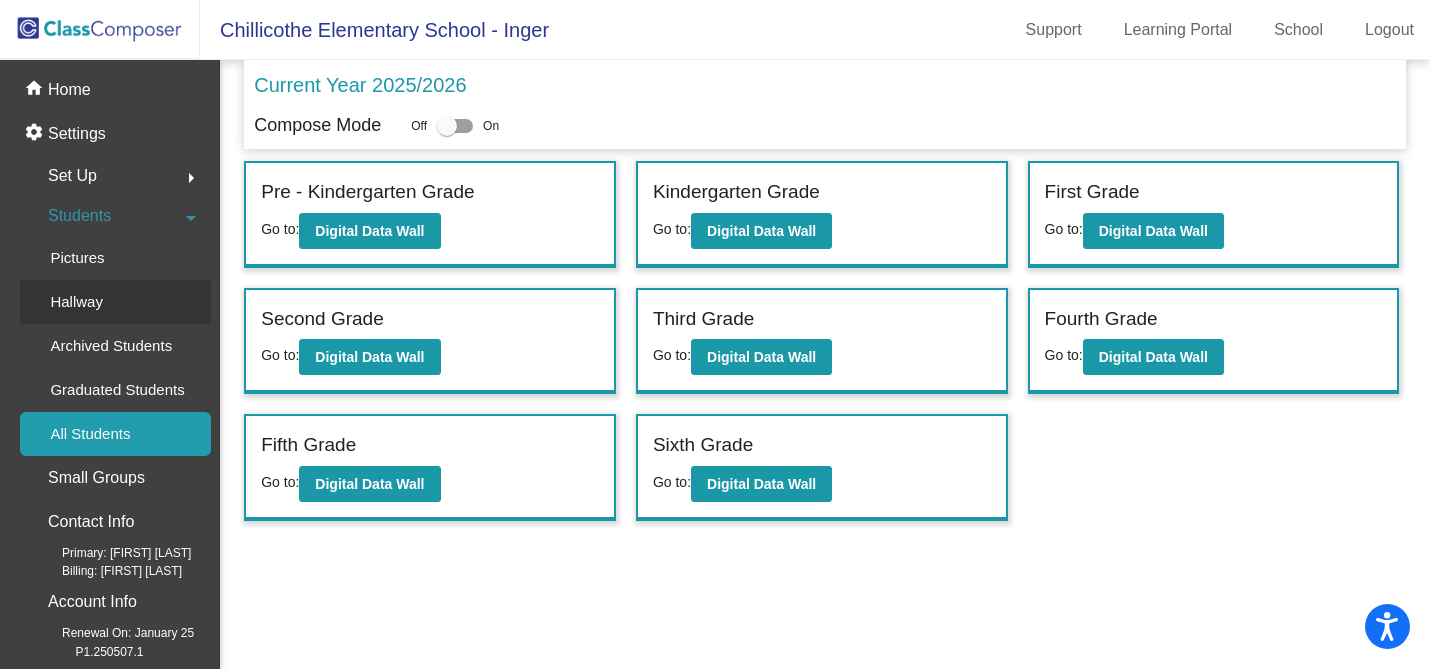 click on "Hallway" 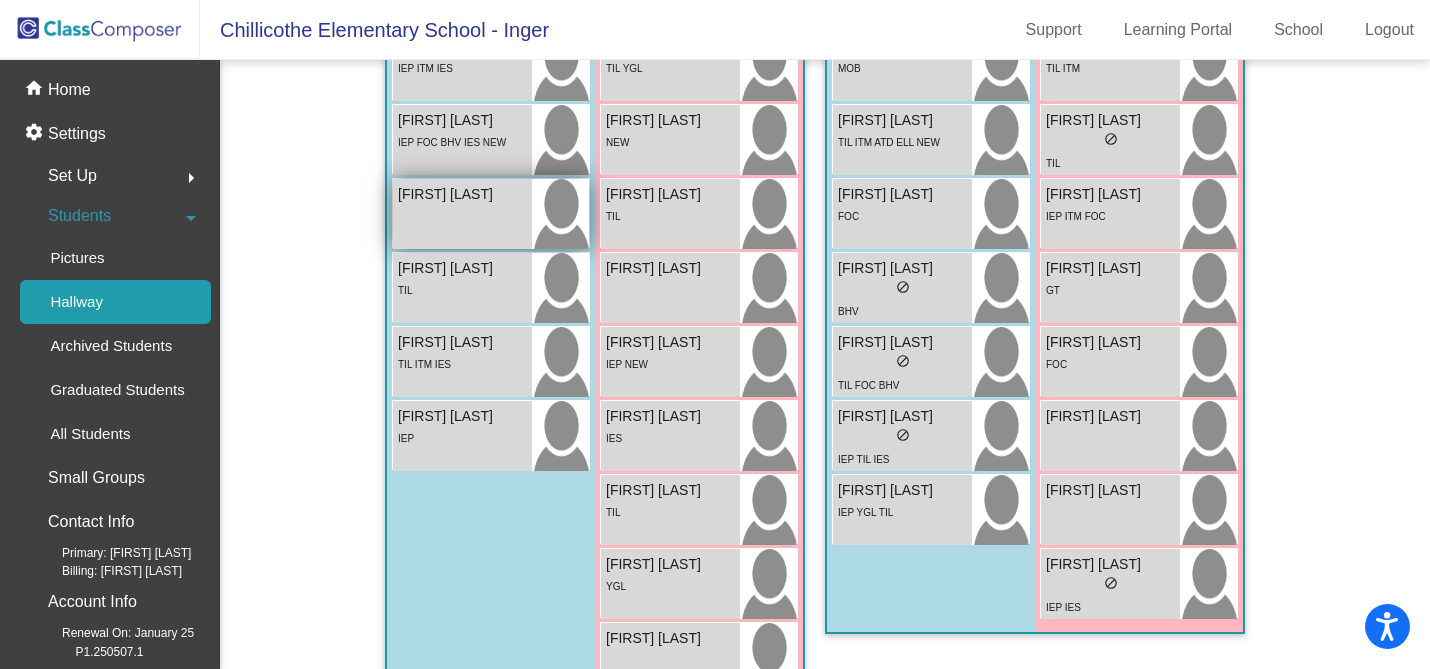 scroll, scrollTop: 4093, scrollLeft: 0, axis: vertical 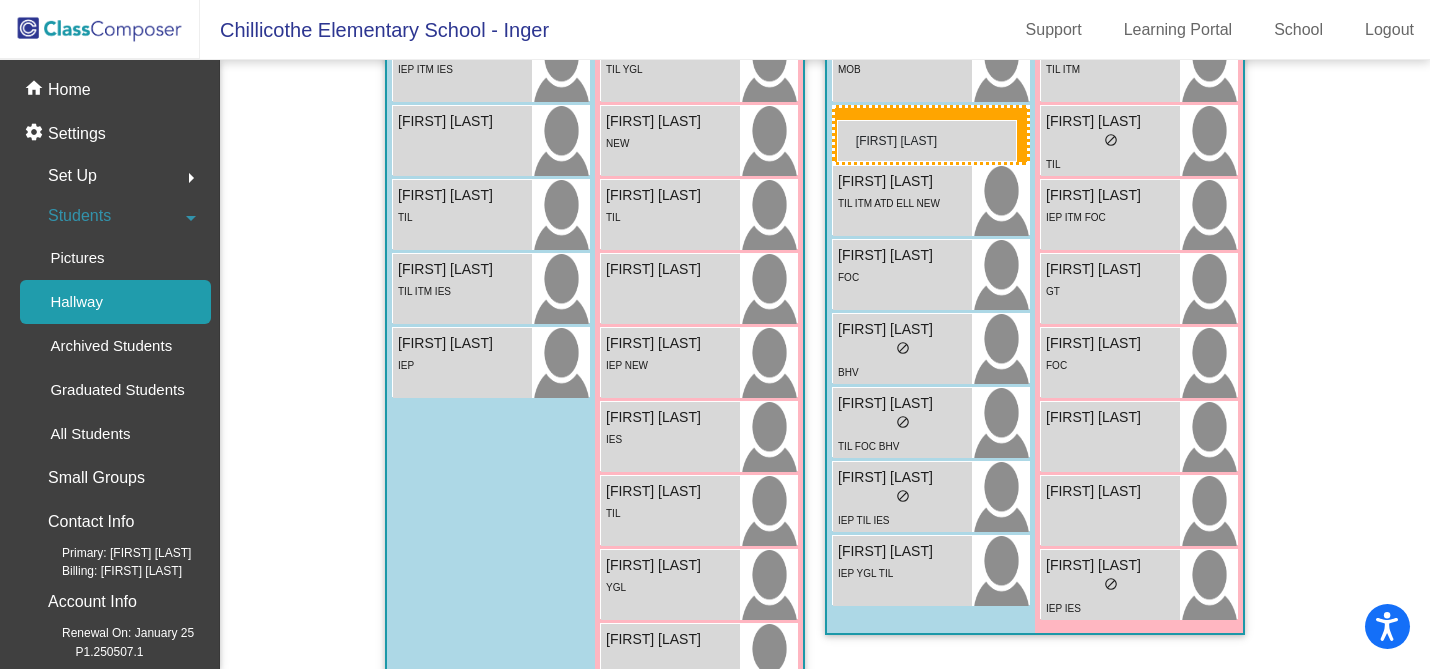 drag, startPoint x: 451, startPoint y: 135, endPoint x: 837, endPoint y: 119, distance: 386.33145 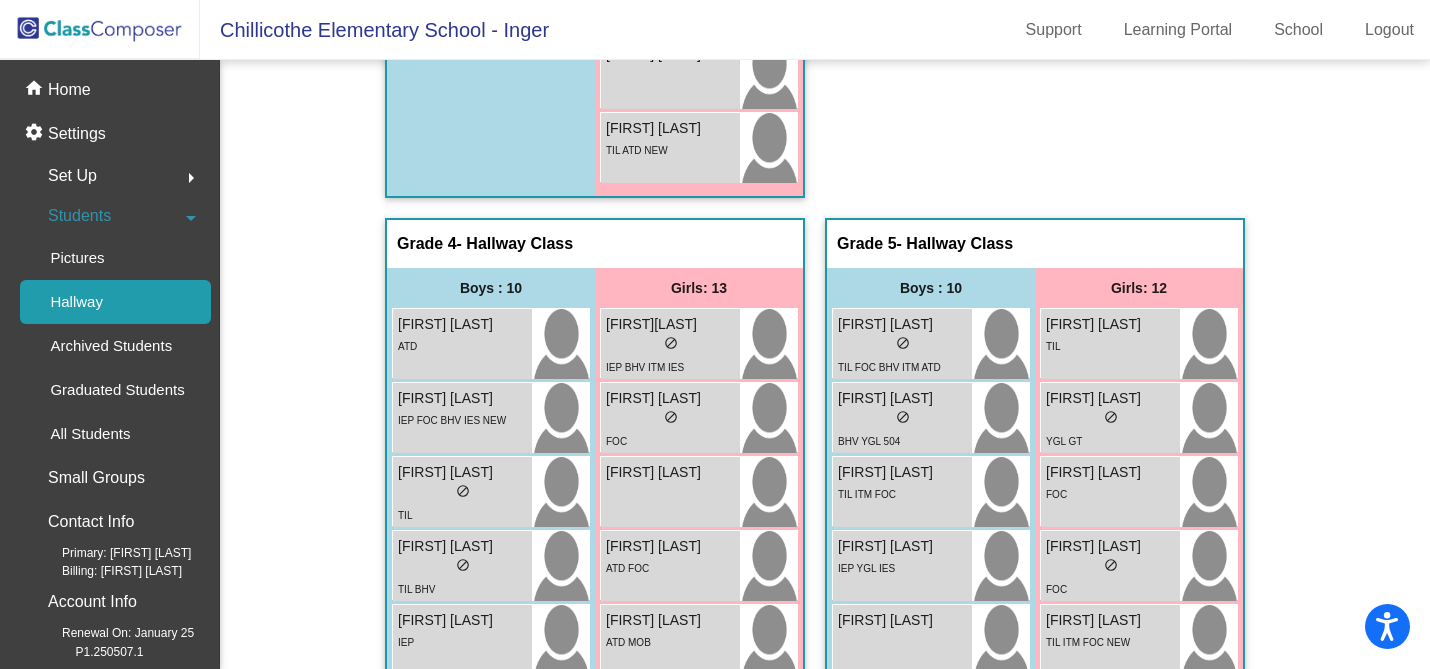 scroll, scrollTop: 4652, scrollLeft: 0, axis: vertical 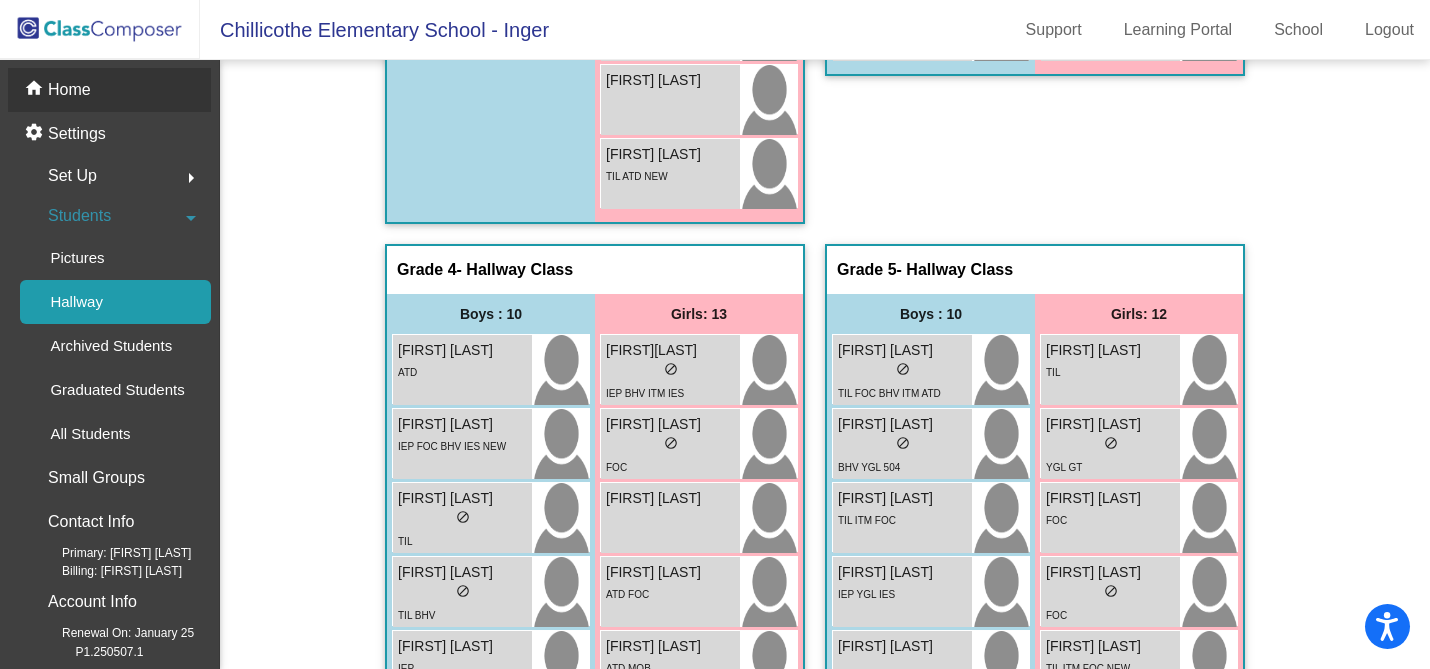 click on "Home" 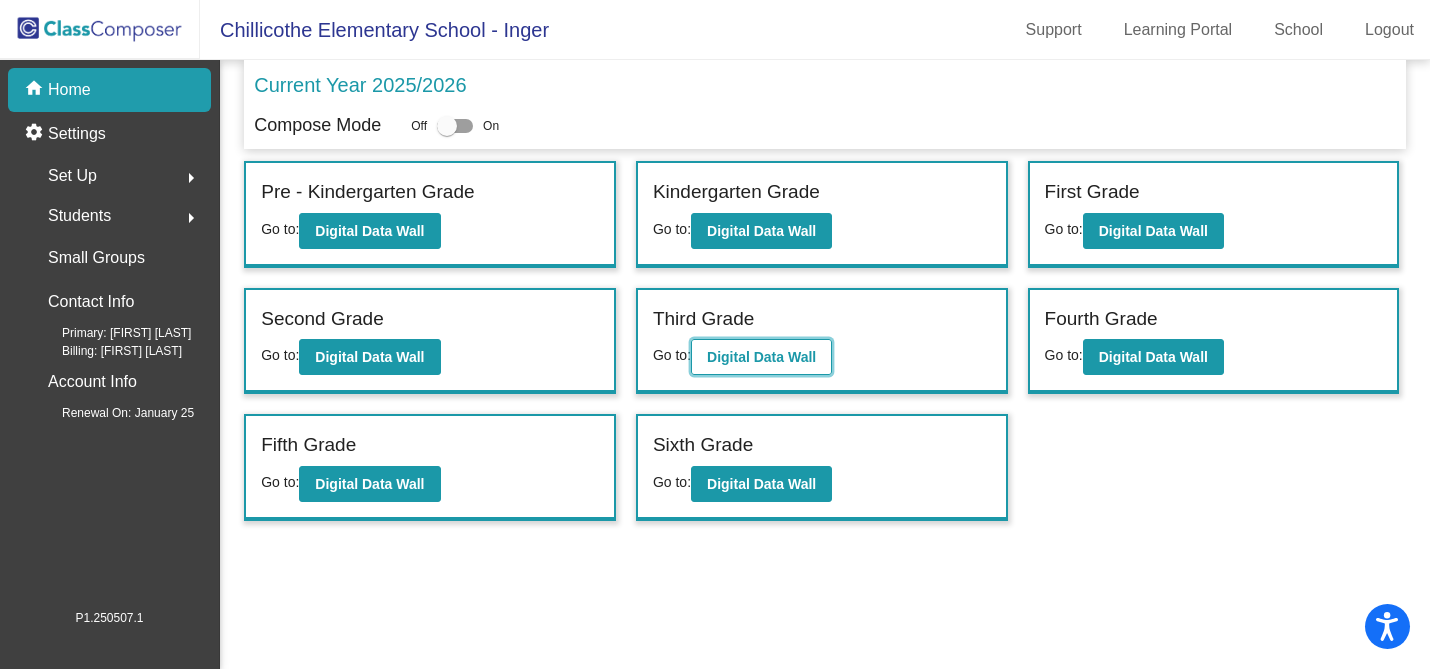 click on "Digital Data Wall" 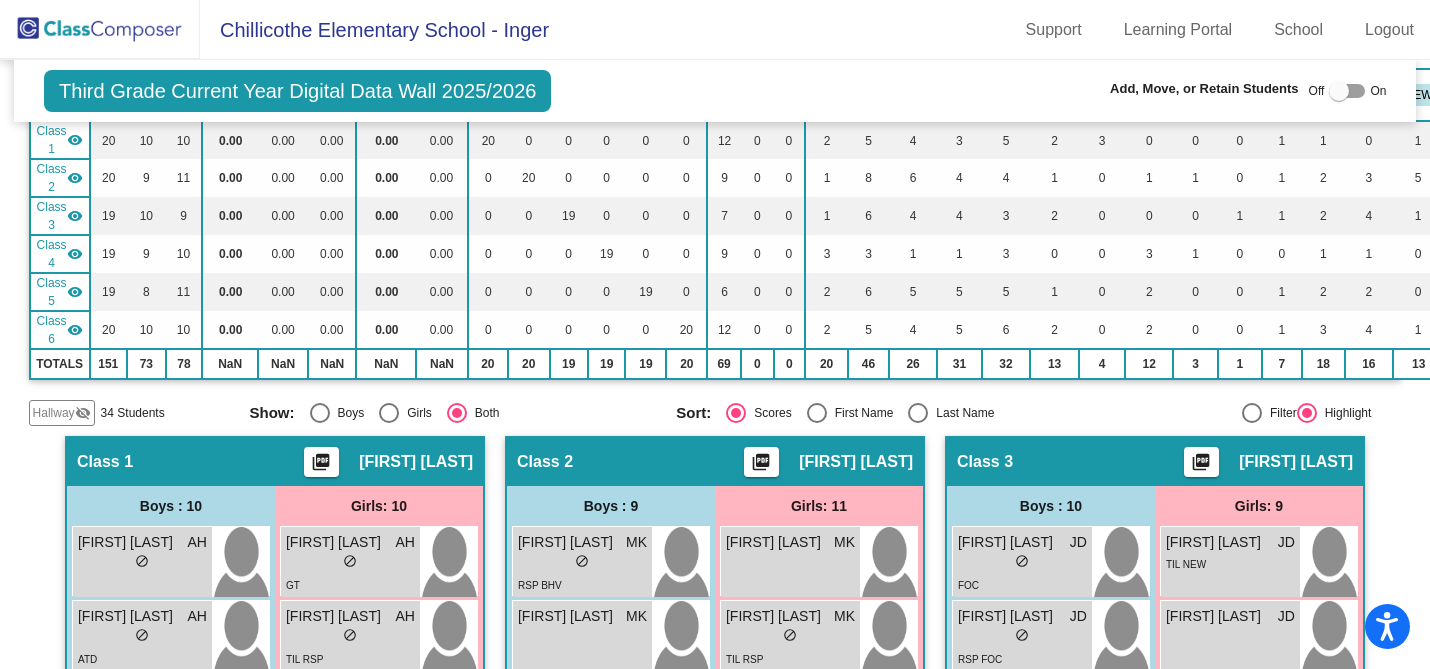 scroll, scrollTop: 207, scrollLeft: 0, axis: vertical 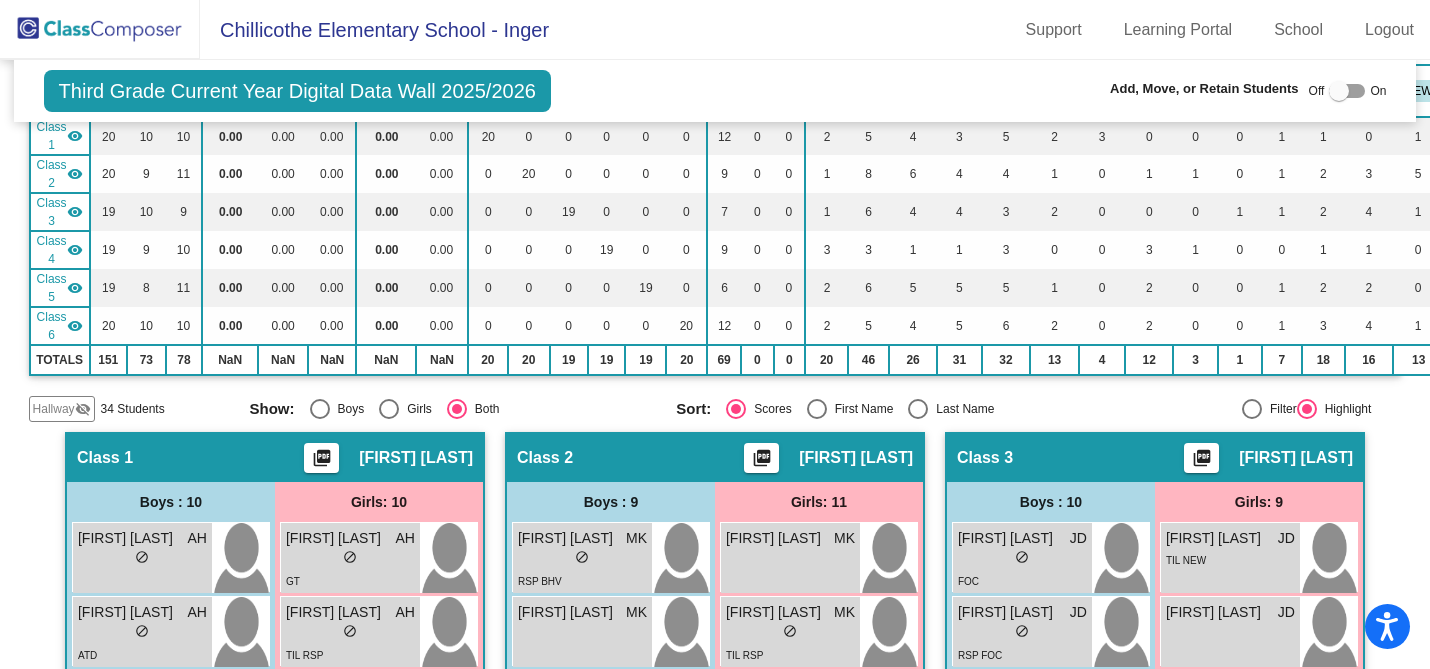 click on "visibility_off" 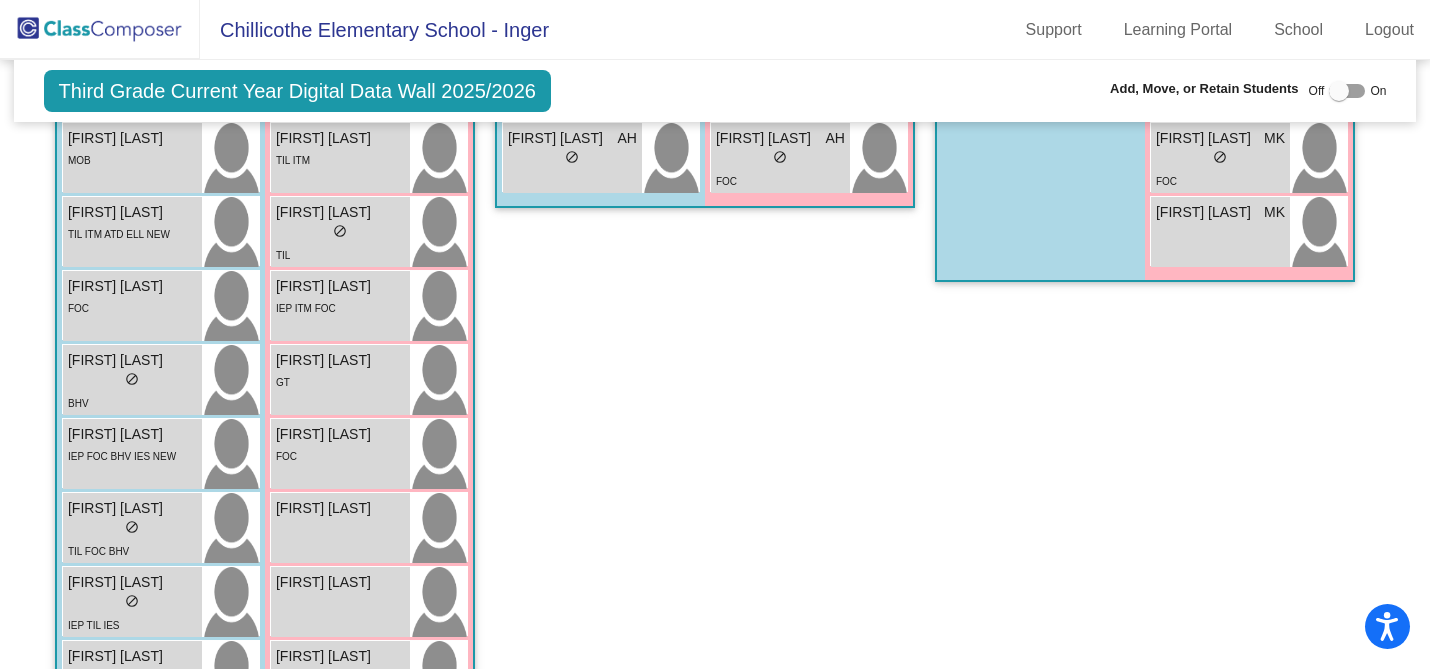 scroll, scrollTop: 1274, scrollLeft: 0, axis: vertical 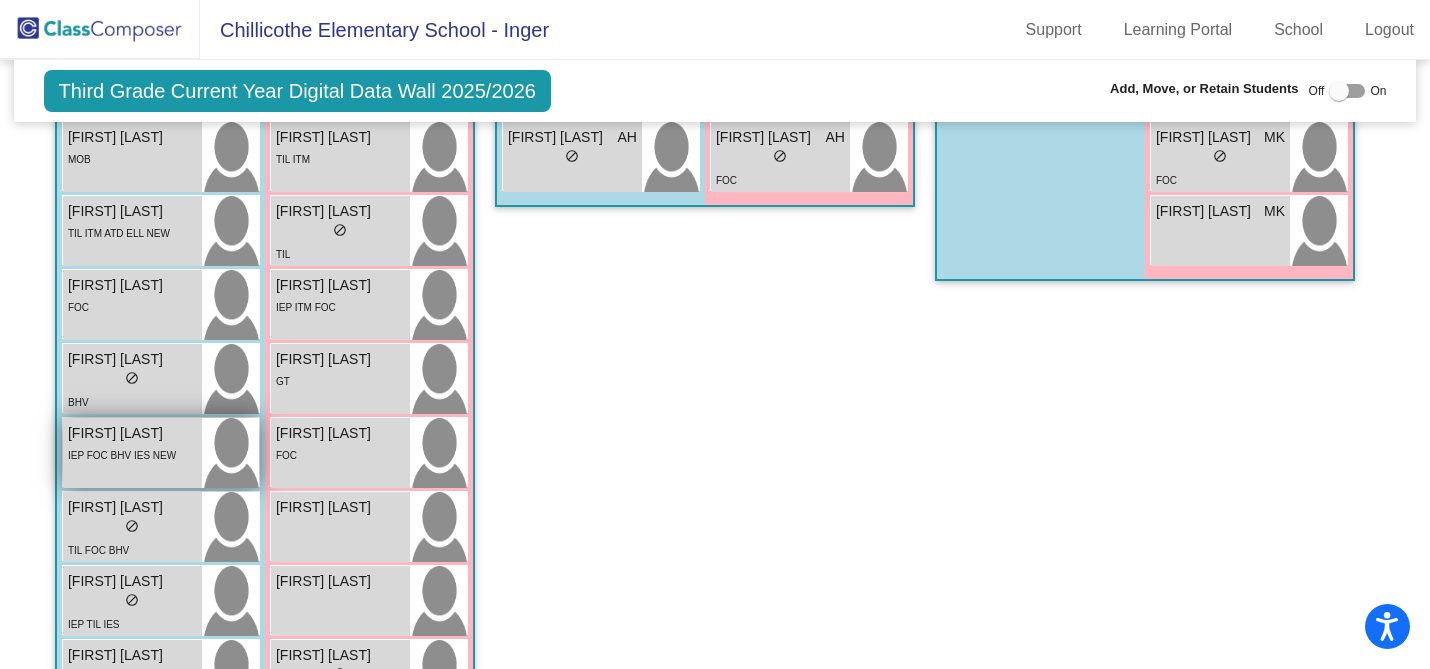 click on "IEP FOC BHV IES NEW" at bounding box center [122, 455] 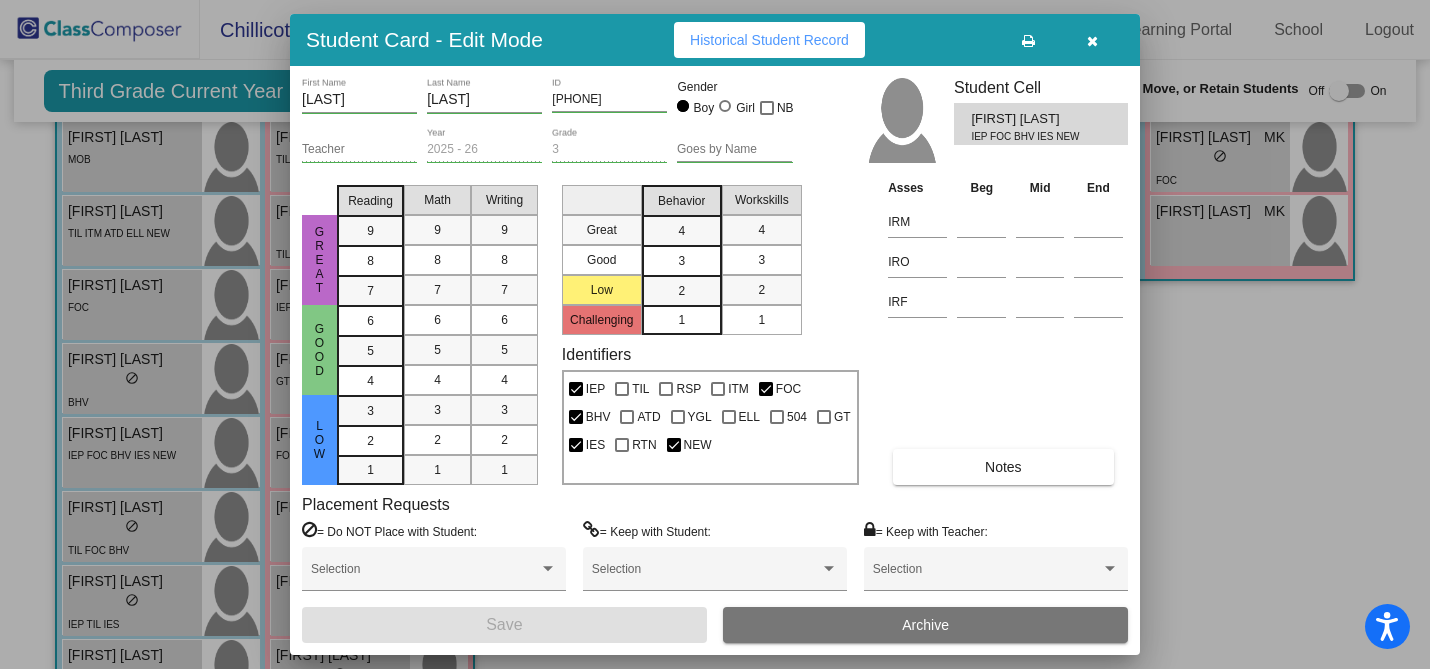 click at bounding box center (715, 334) 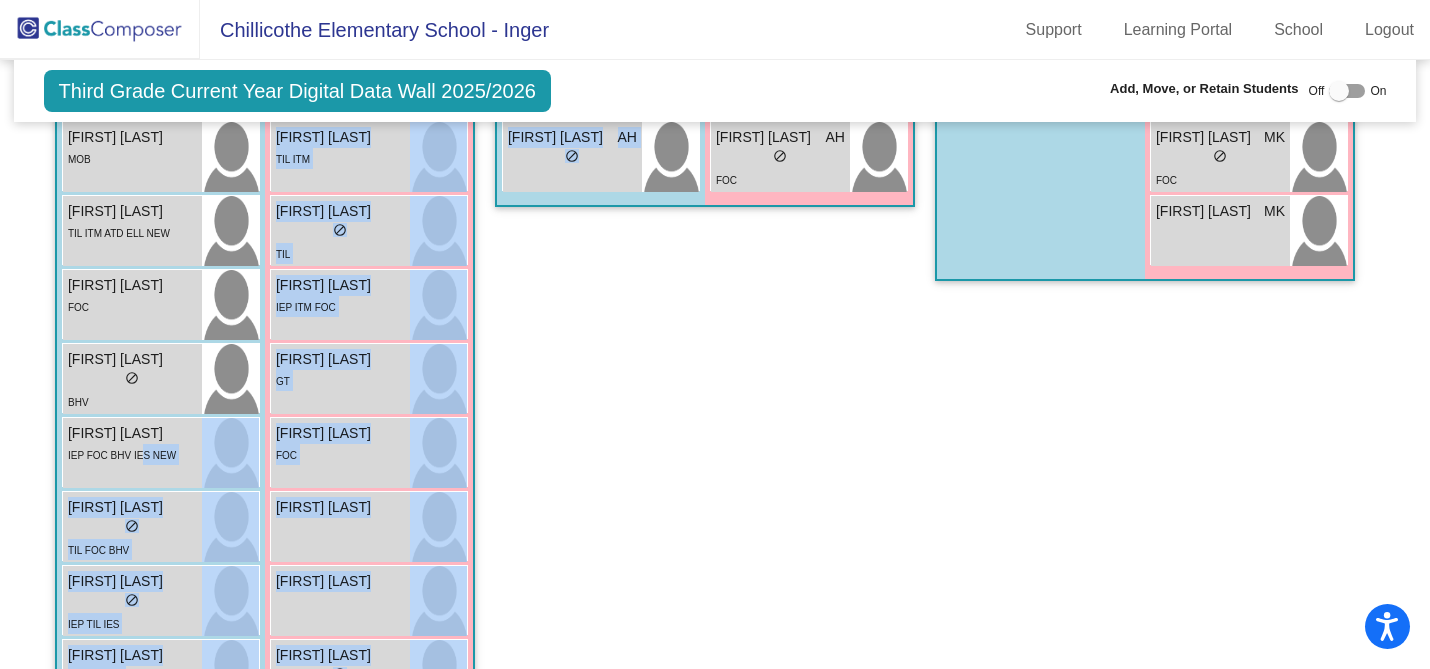 drag, startPoint x: 138, startPoint y: 459, endPoint x: 621, endPoint y: 477, distance: 483.3353 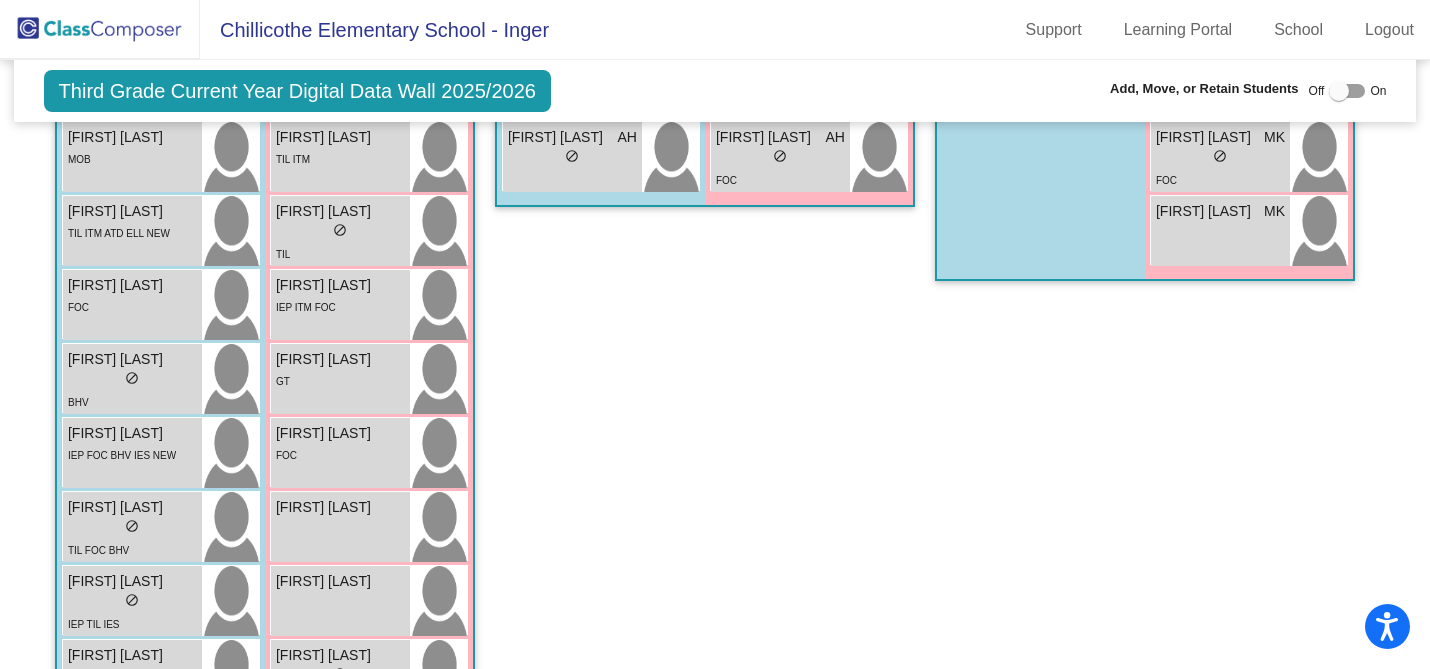 click on "Class 1 picture_as_pdf [FIRST] [LAST] Add Student First Name Last Name Student Id (Recommended) Boy Girl Non Binary Add Close Boys : 10 [FIRST] [LAST] AH lock do_not_disturb_alt [FIRST] [LAST] AH lock do_not_disturb_alt ATD [FIRST] [LAST] AH lock do_not_disturb_alt TIL RSP FOC ATD [FIRST] [LAST] AH lock do_not_disturb_alt [FIRST] [LAST] AH lock do_not_disturb_alt FOC BHV [FIRST] [LAST] AH lock do_not_disturb_alt ATD [FIRST] [LAST] AH lock do_not_disturb_alt FOC [FIRST] [LAST] AH lock do_not_disturb_alt Miles Montes AH lock do_not_disturb_alt IEP RSP ITM [FIRST] [LAST] AH lock do_not_disturb_alt Girls: 10 [FIRST] [LAST] AH lock do_not_disturb_alt GT [FIRST] [LAST] AH lock do_not_disturb_alt TIL RSP [FIRST] [LAST] AH lock do_not_disturb_alt TIL [FIRST] [LAST] AH lock do_not_disturb_alt IEP TIL FOC BHV IES [FIRST] [LAST] AH lock do_not_disturb_alt [FIRST] [LAST] AH lock do_not_disturb_alt [FIRST] [LAST] AH lock do_not_disturb_alt RSP [FIRST] [LAST] AH lock do_not_disturb_alt TIL ITM NEW [FIRST] [LAST] AH lock ITM" 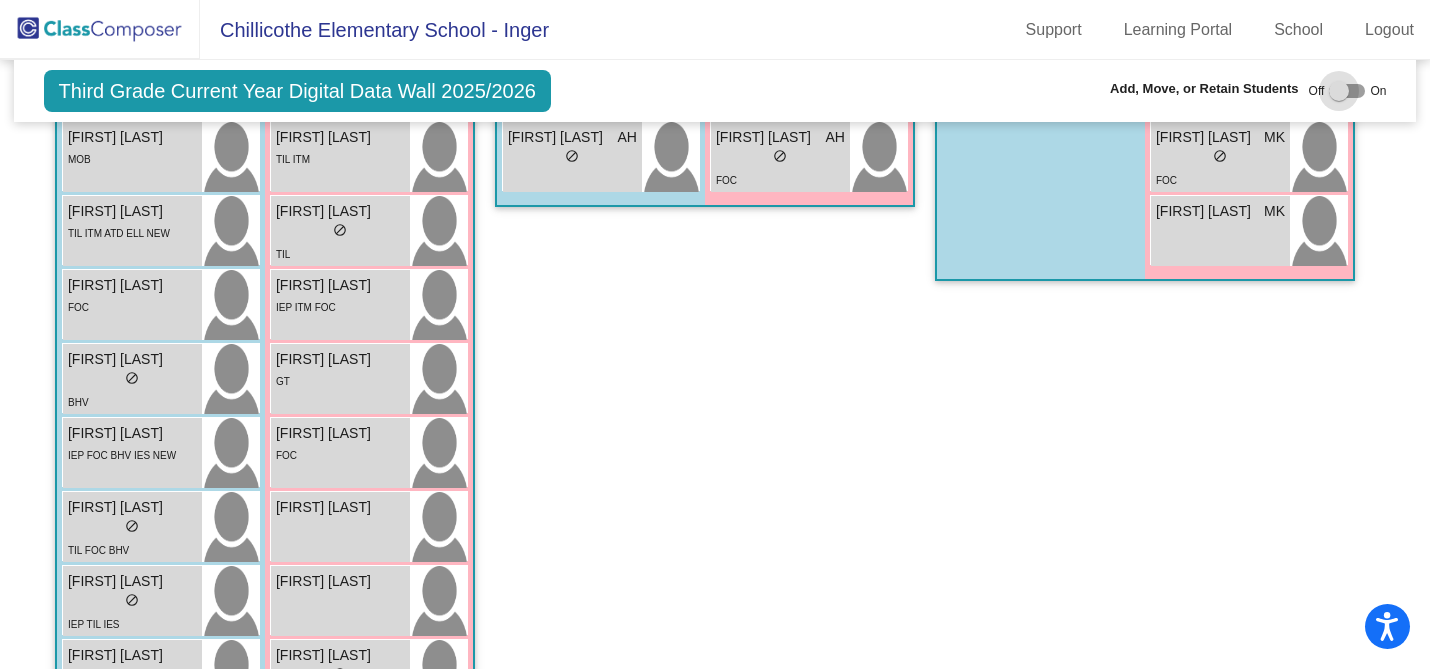 click at bounding box center [1339, 91] 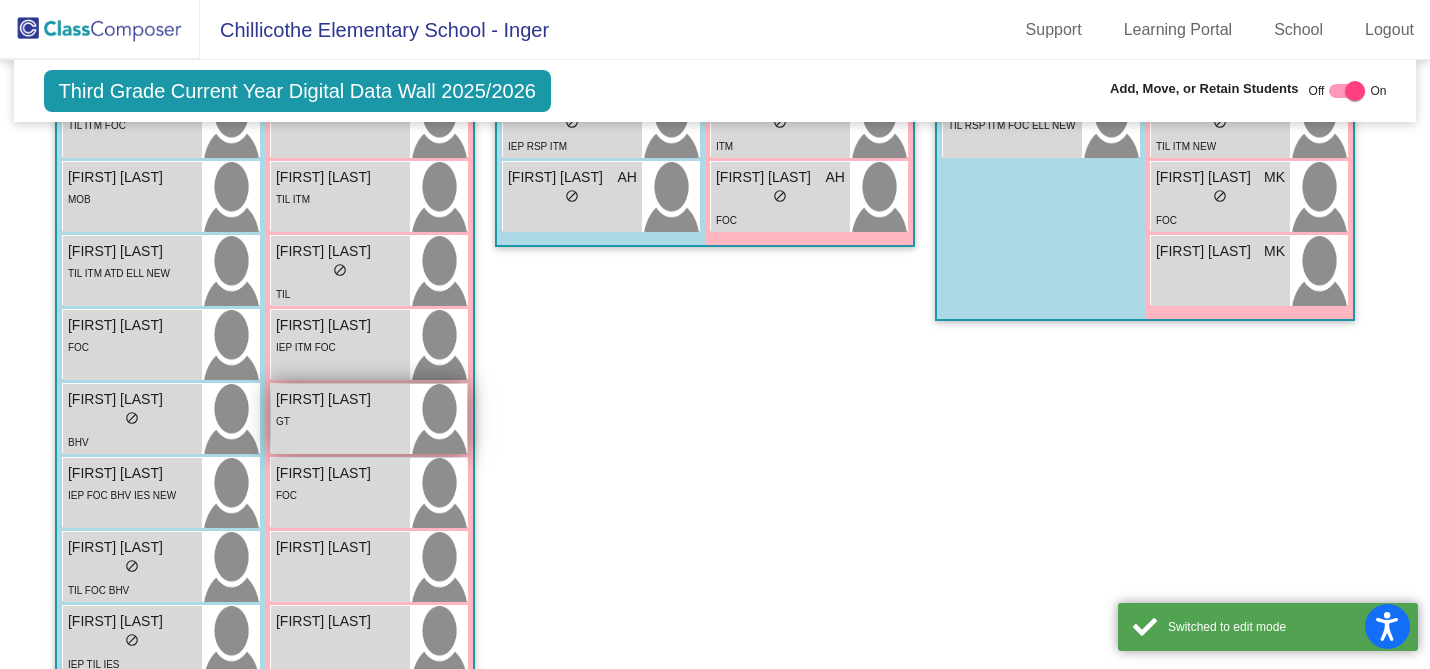 scroll, scrollTop: 1314, scrollLeft: 0, axis: vertical 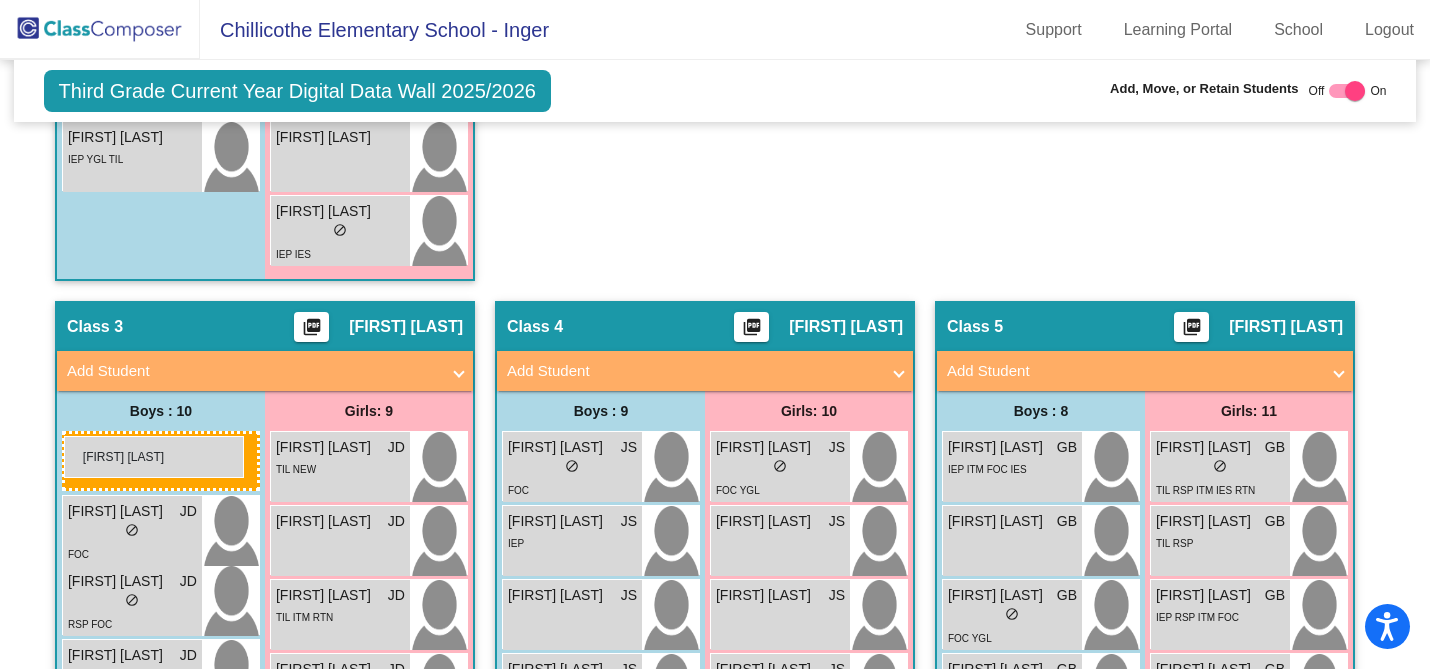 drag, startPoint x: 143, startPoint y: 451, endPoint x: 64, endPoint y: 436, distance: 80.411446 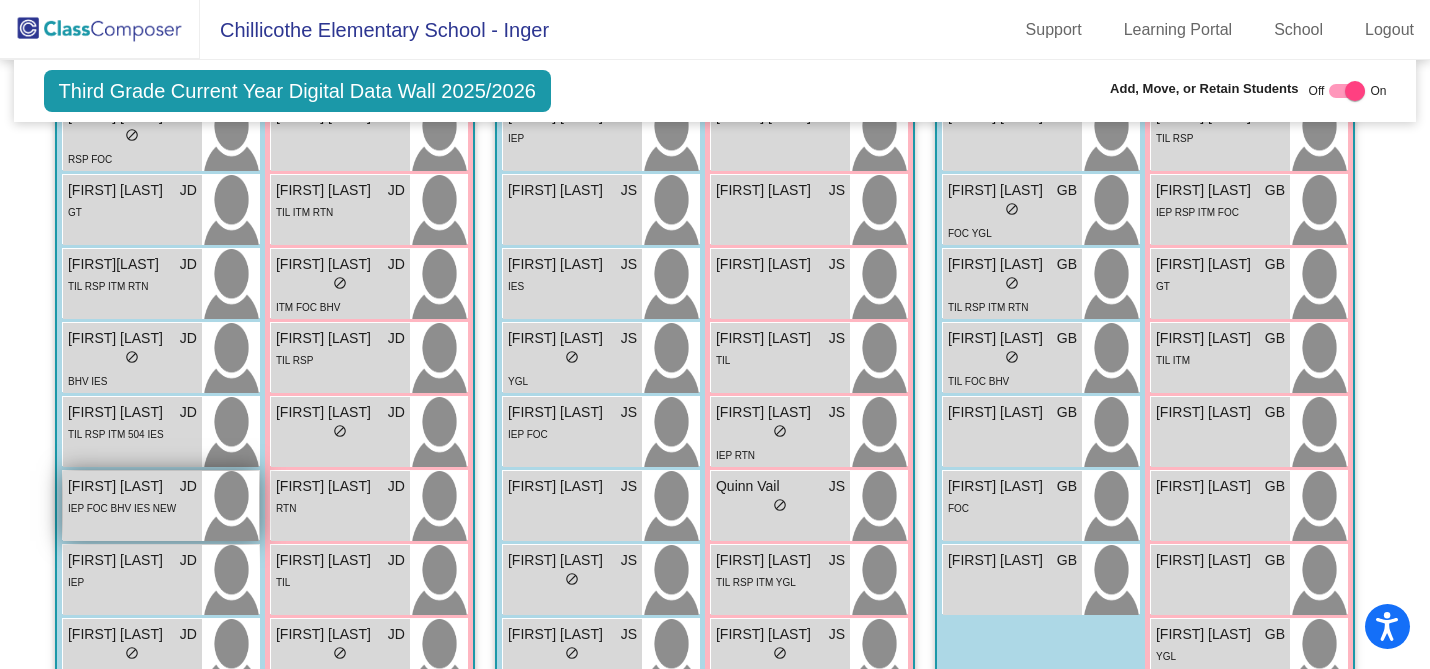 scroll, scrollTop: 2177, scrollLeft: 0, axis: vertical 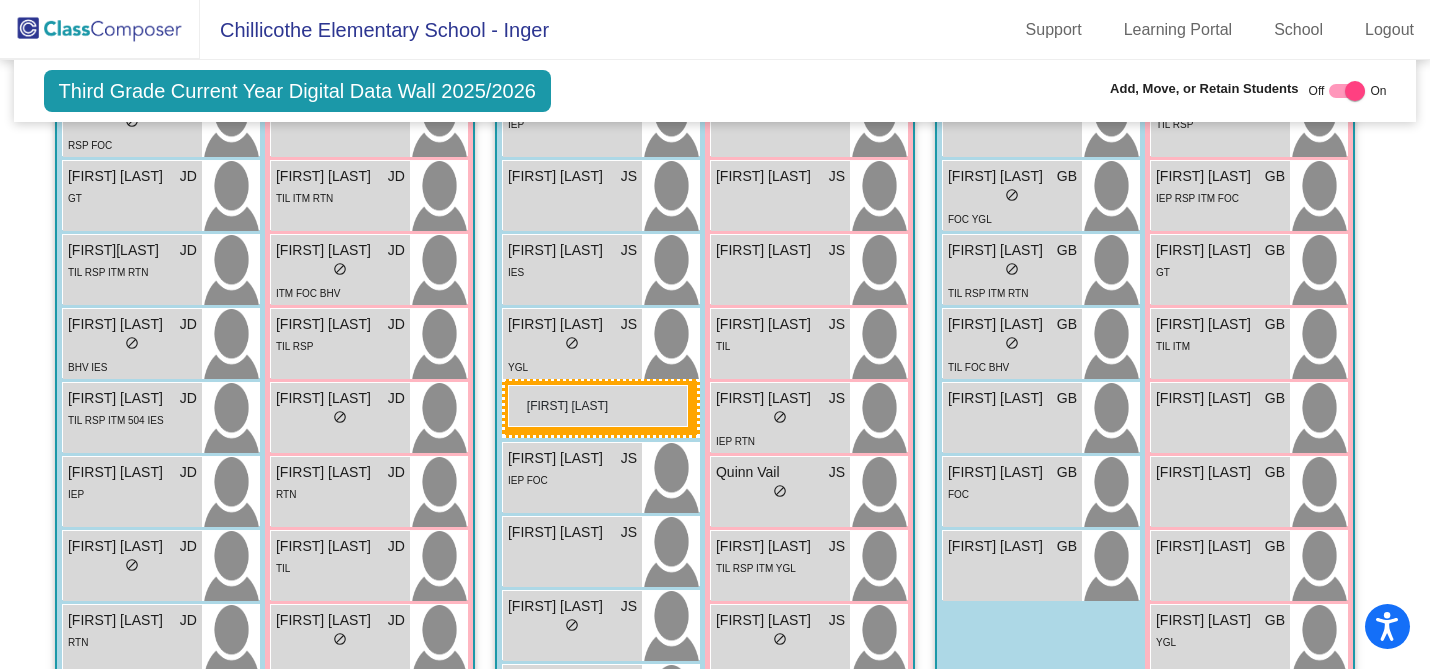 drag, startPoint x: 140, startPoint y: 482, endPoint x: 508, endPoint y: 385, distance: 380.5693 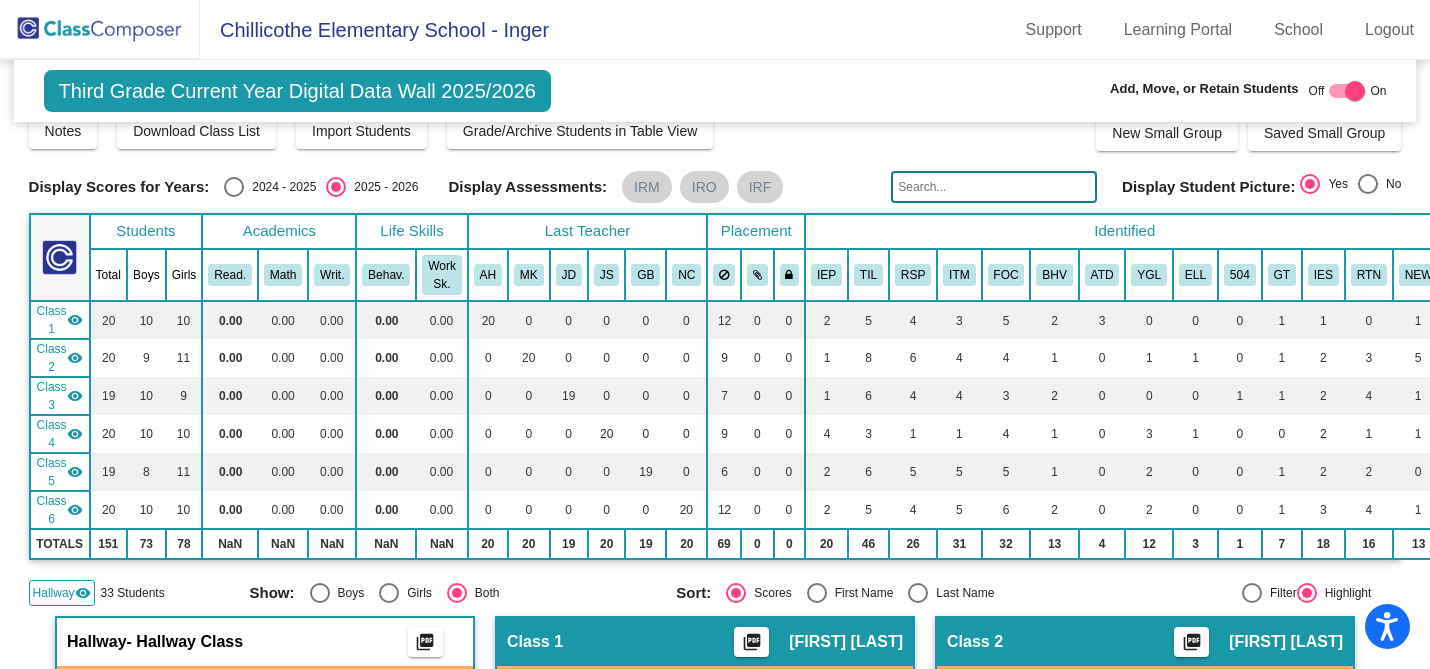 scroll, scrollTop: 0, scrollLeft: 0, axis: both 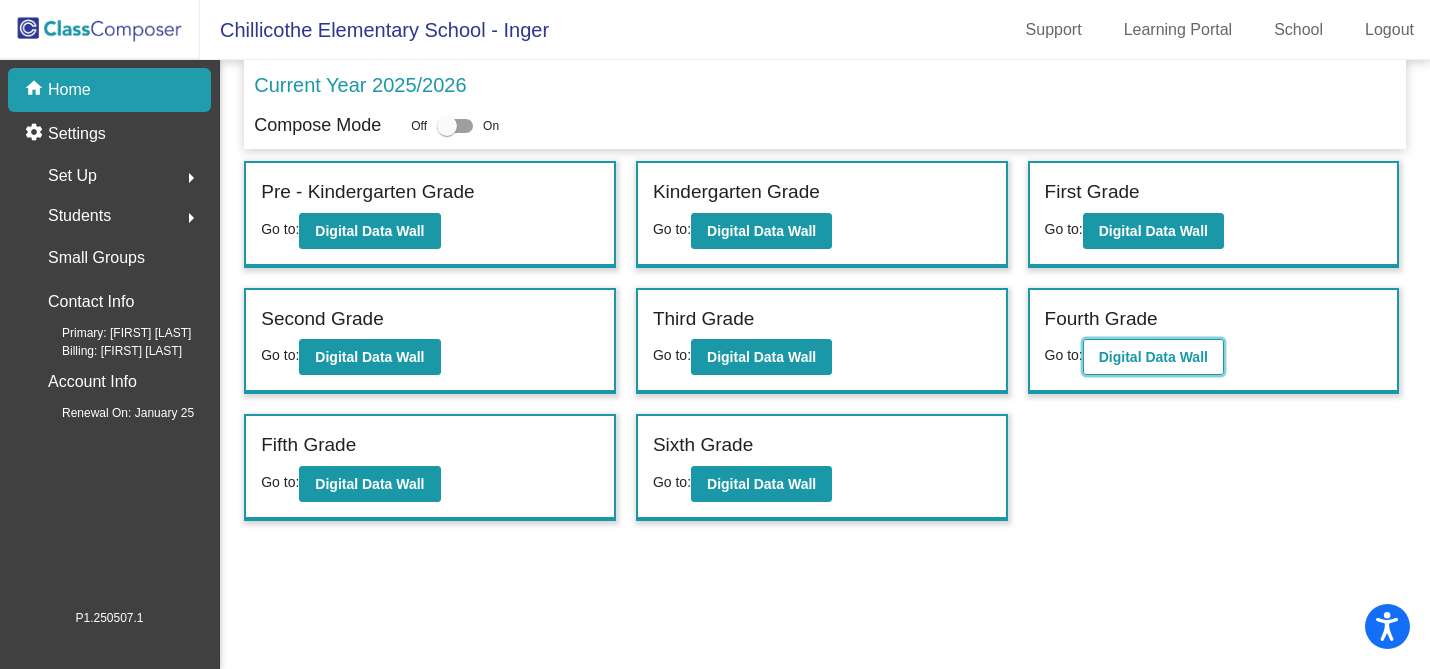 click on "Digital Data Wall" 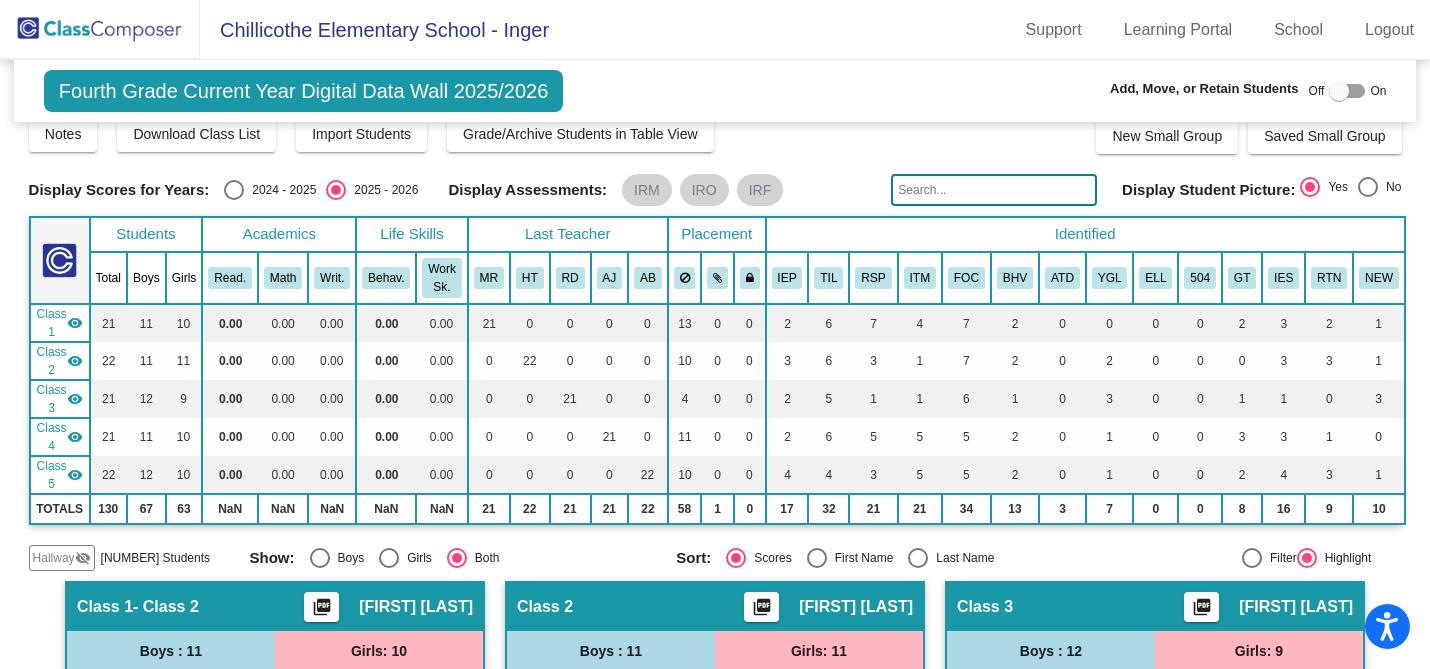 scroll, scrollTop: 26, scrollLeft: 0, axis: vertical 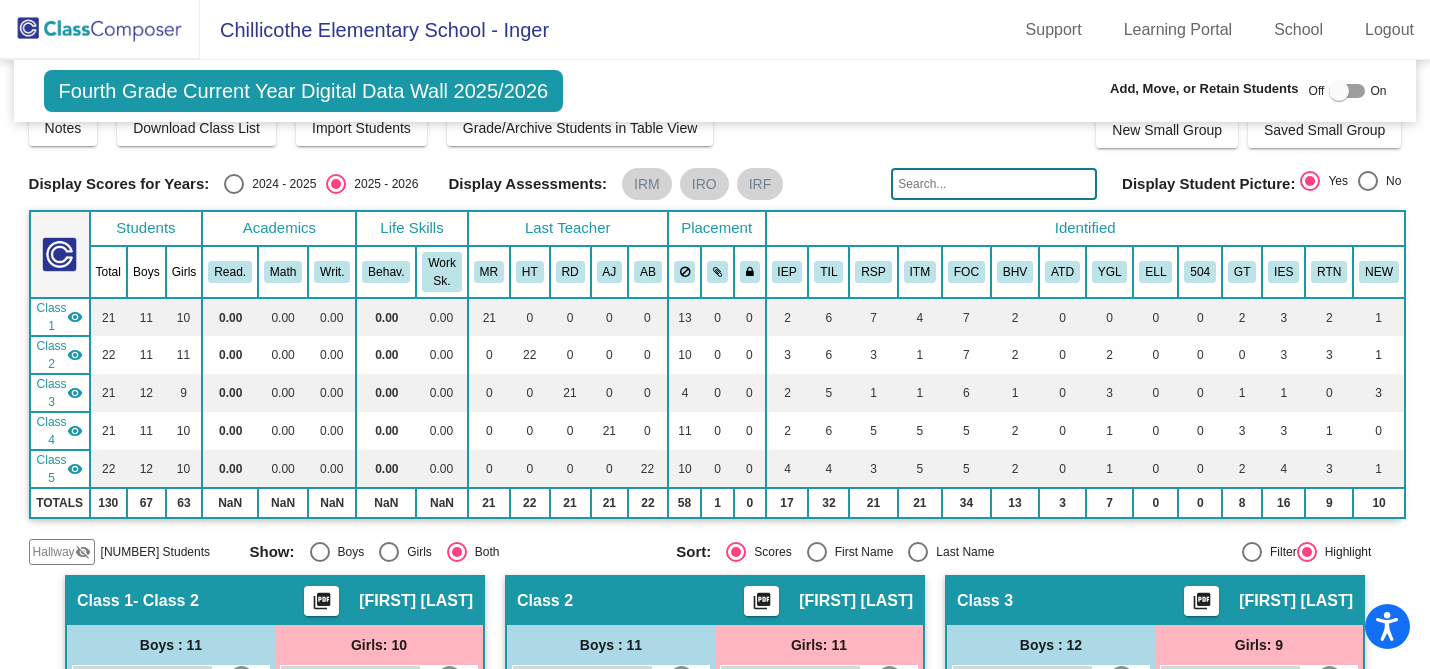 click on "Hallway" 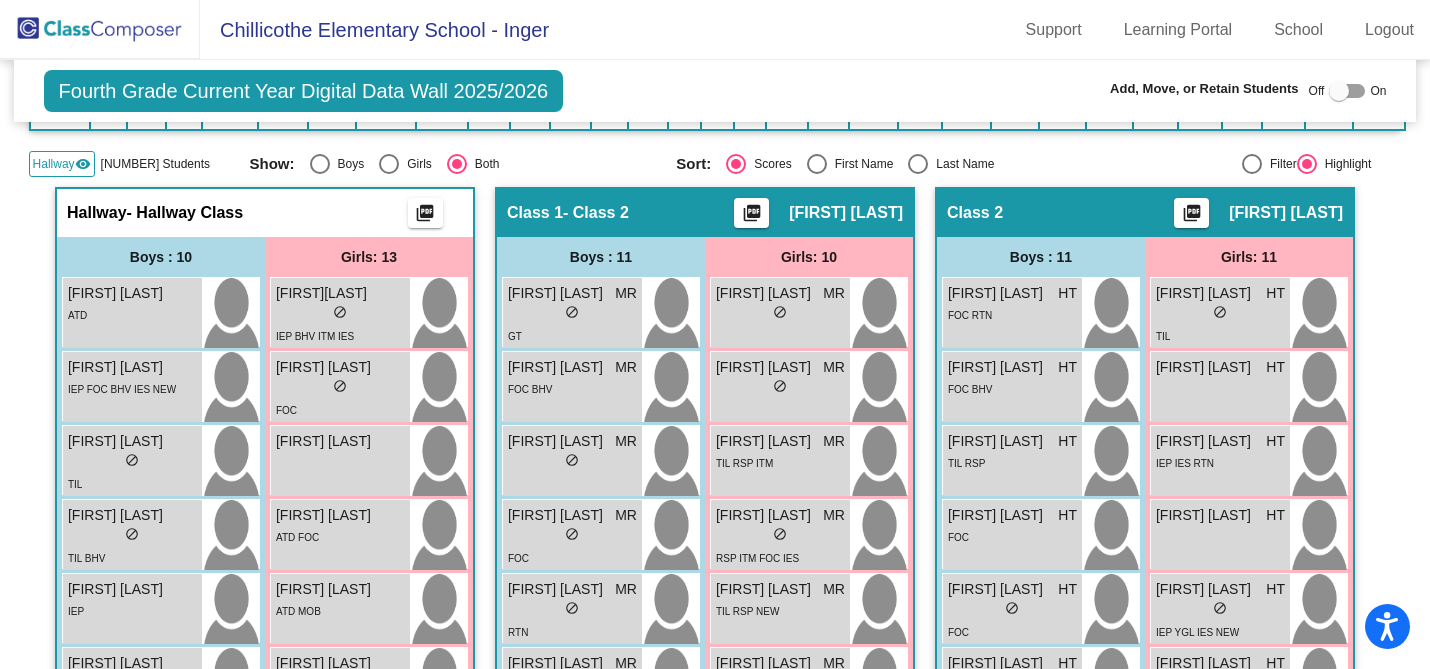 scroll, scrollTop: 411, scrollLeft: 0, axis: vertical 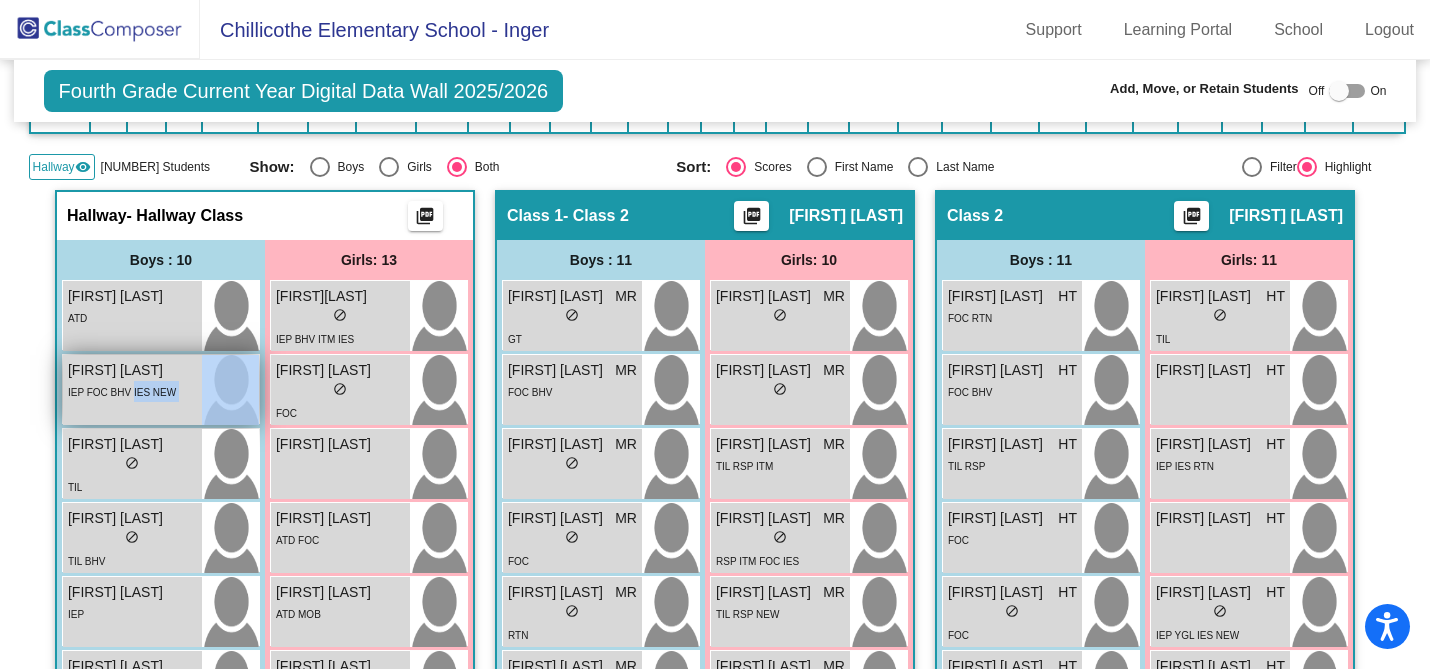 drag, startPoint x: 128, startPoint y: 382, endPoint x: 117, endPoint y: 364, distance: 21.095022 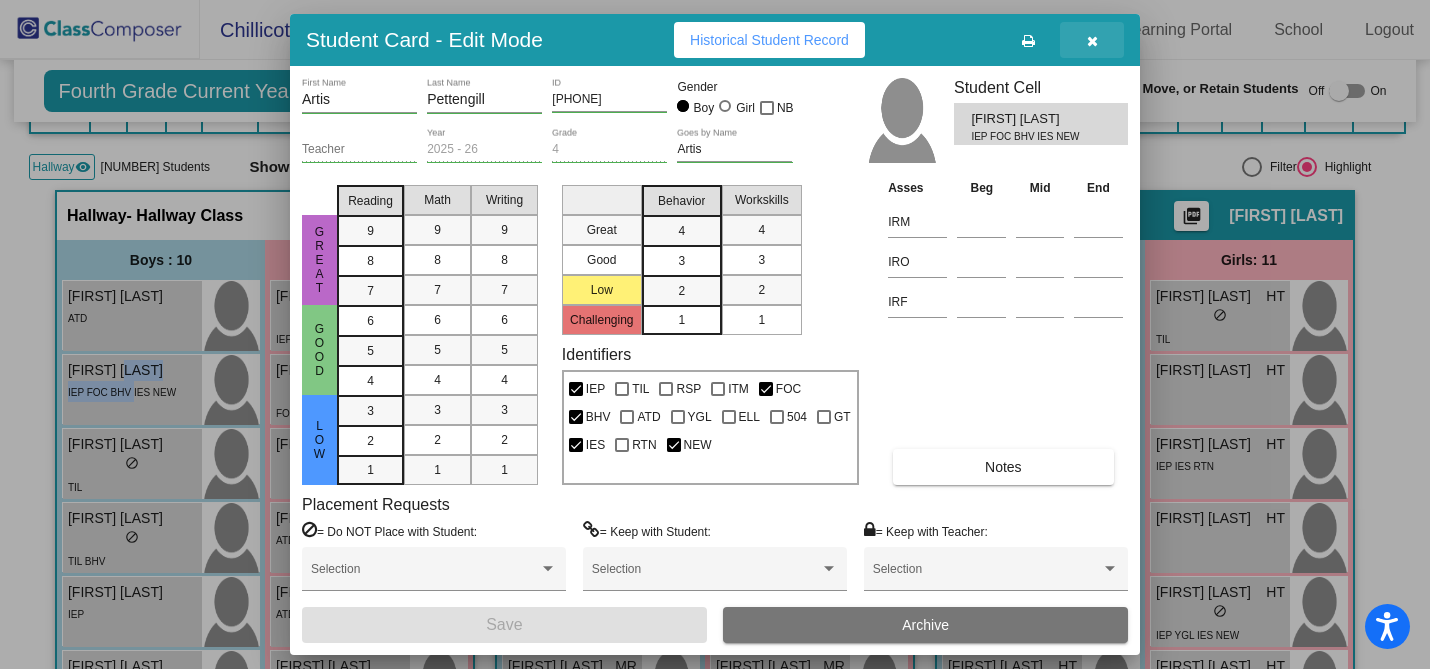 click at bounding box center (1092, 40) 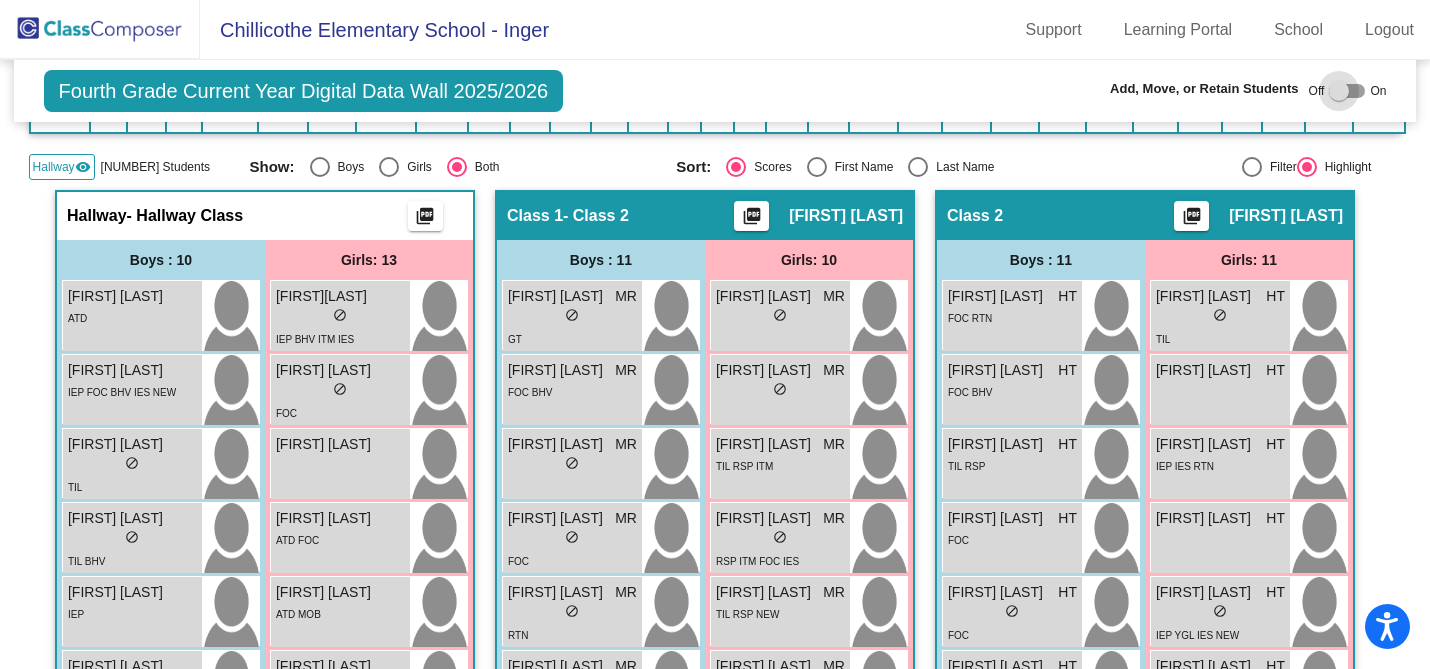 click at bounding box center [1339, 91] 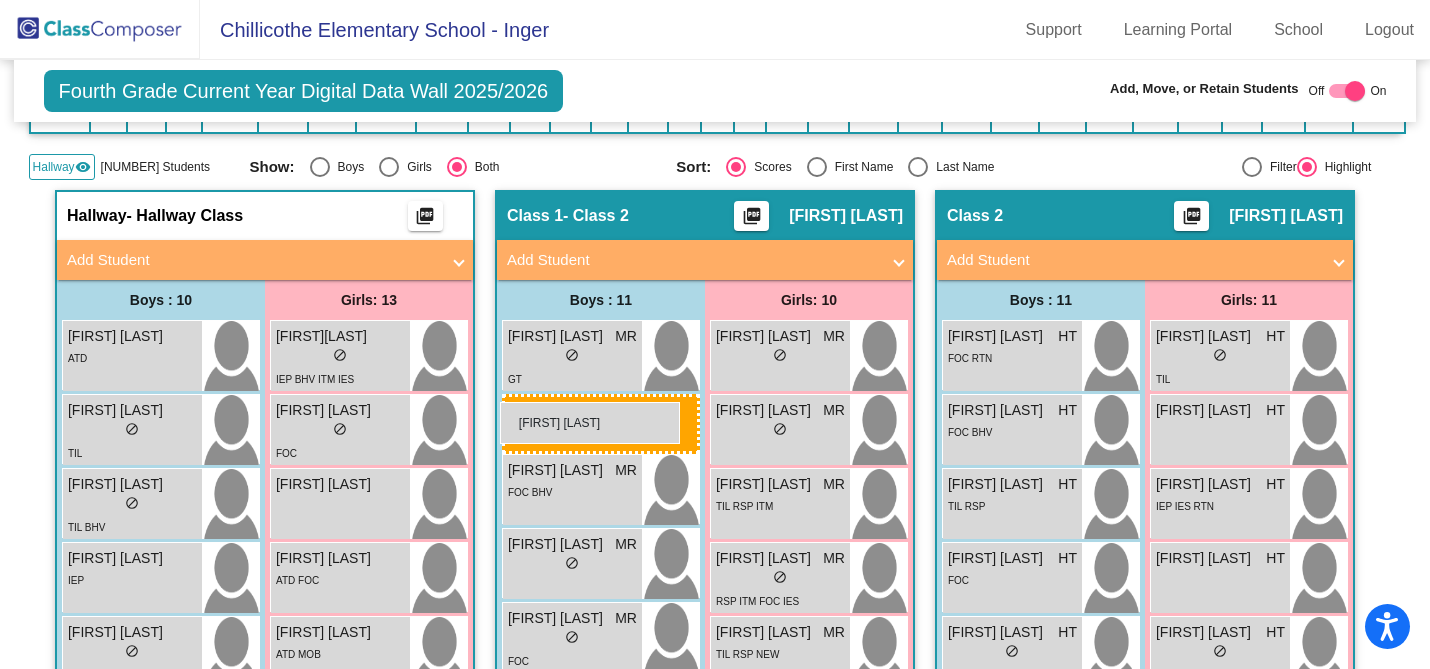 drag, startPoint x: 108, startPoint y: 440, endPoint x: 500, endPoint y: 402, distance: 393.83752 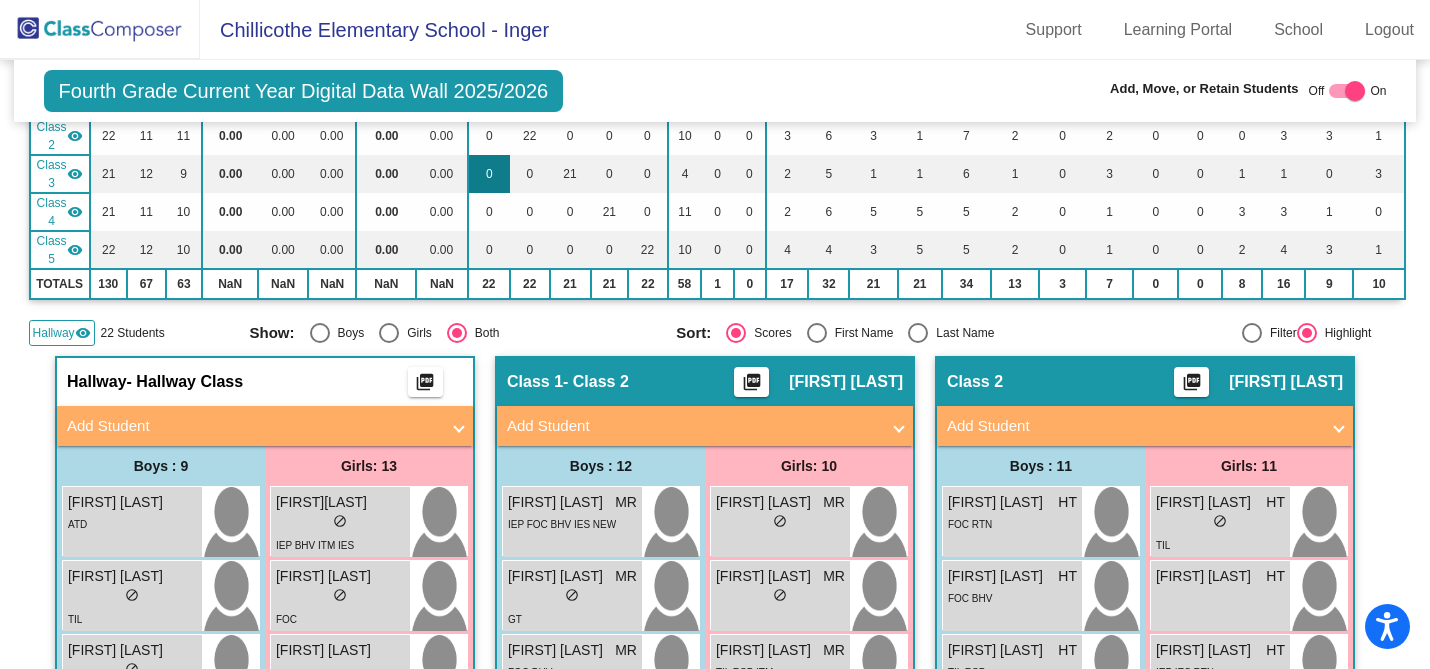 scroll, scrollTop: 0, scrollLeft: 0, axis: both 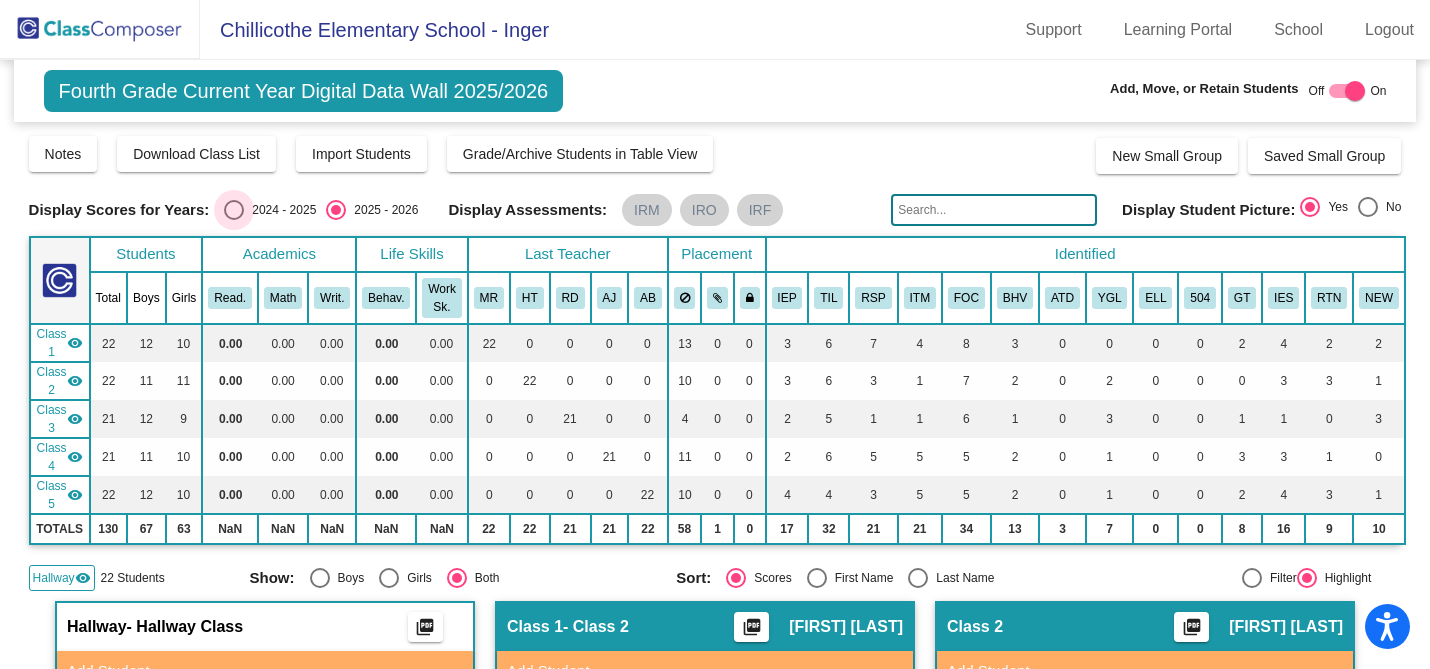 click at bounding box center (234, 210) 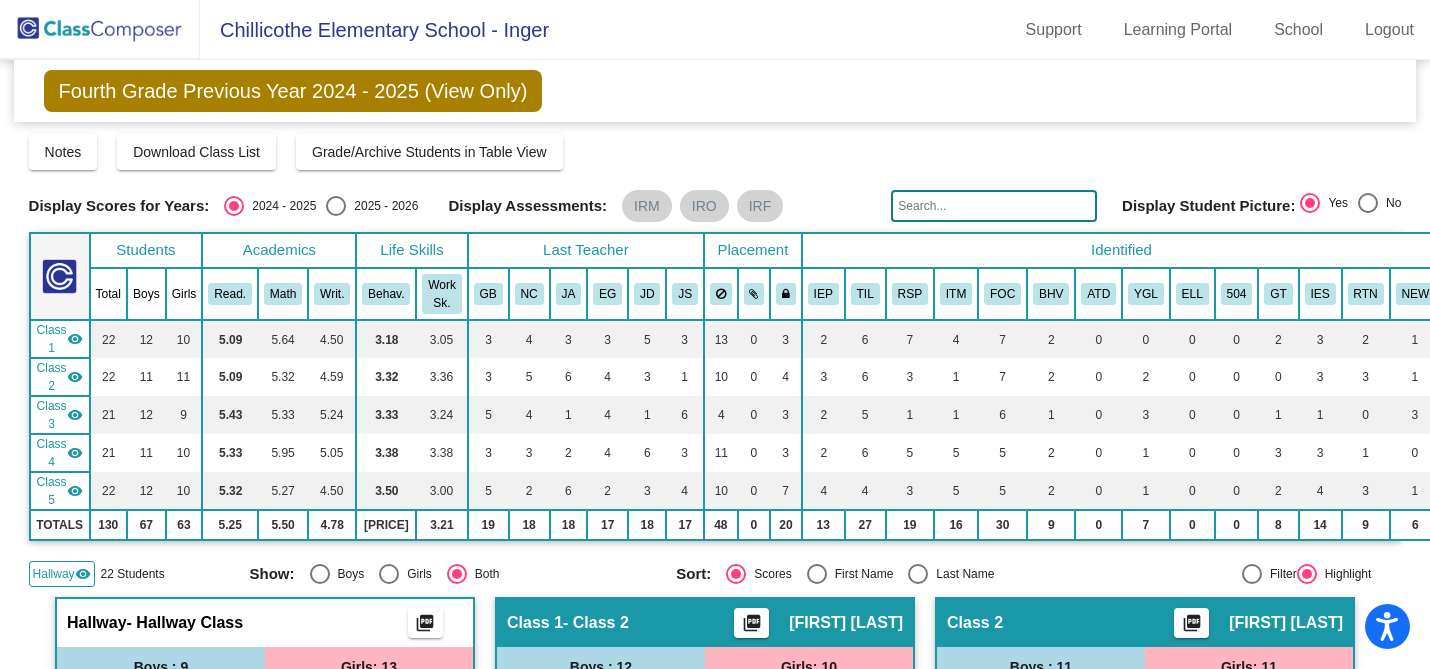 click at bounding box center [336, 206] 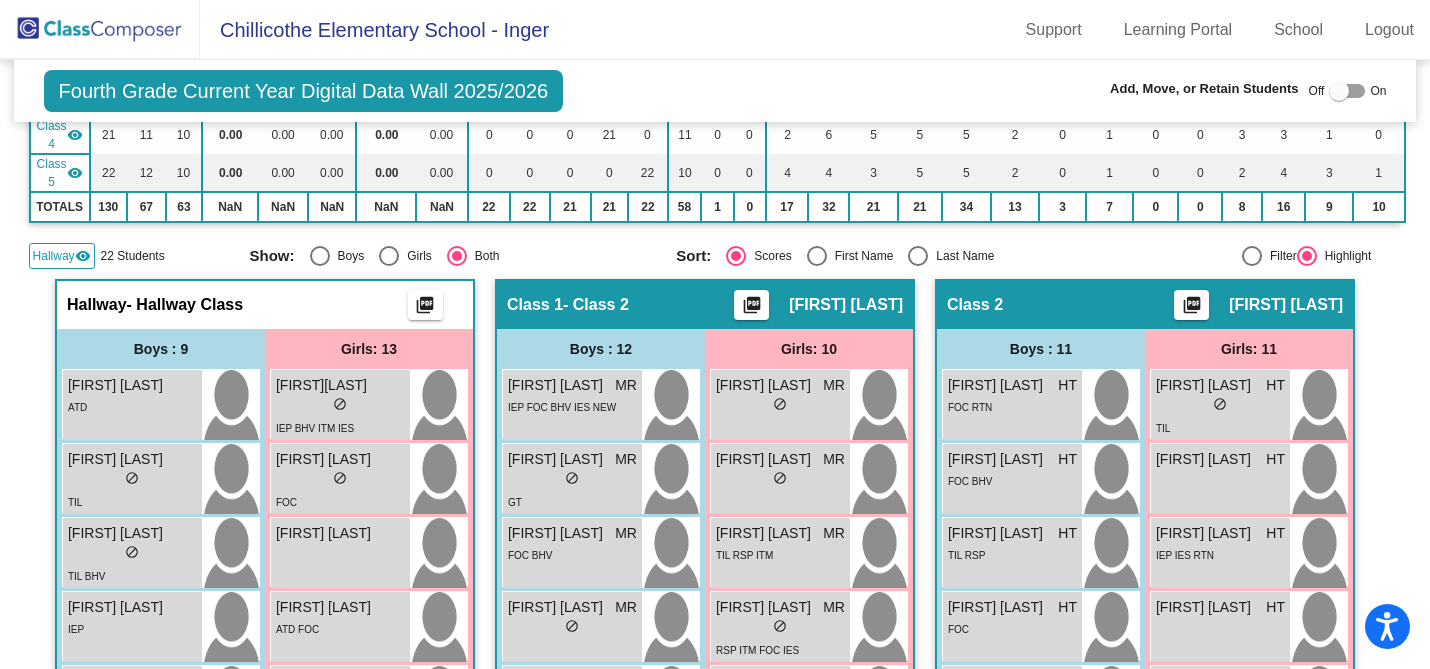 scroll, scrollTop: 320, scrollLeft: 0, axis: vertical 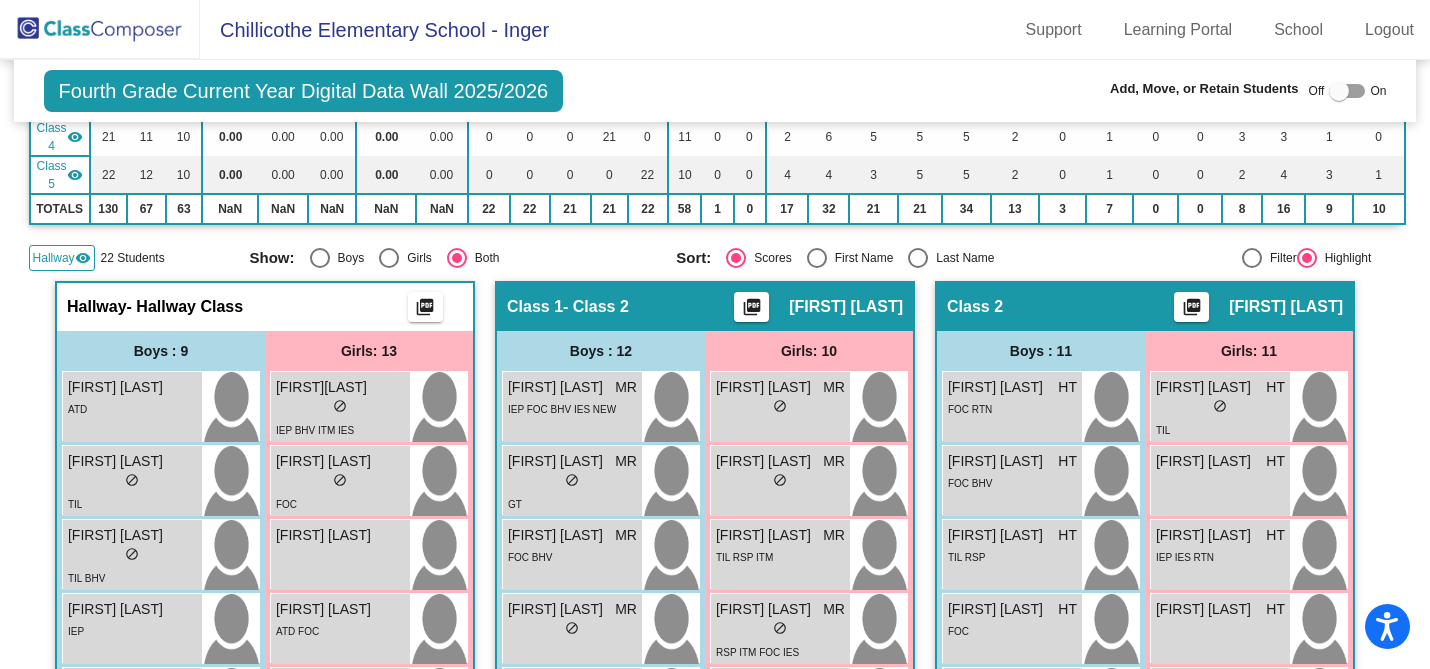 click on "Hallway" 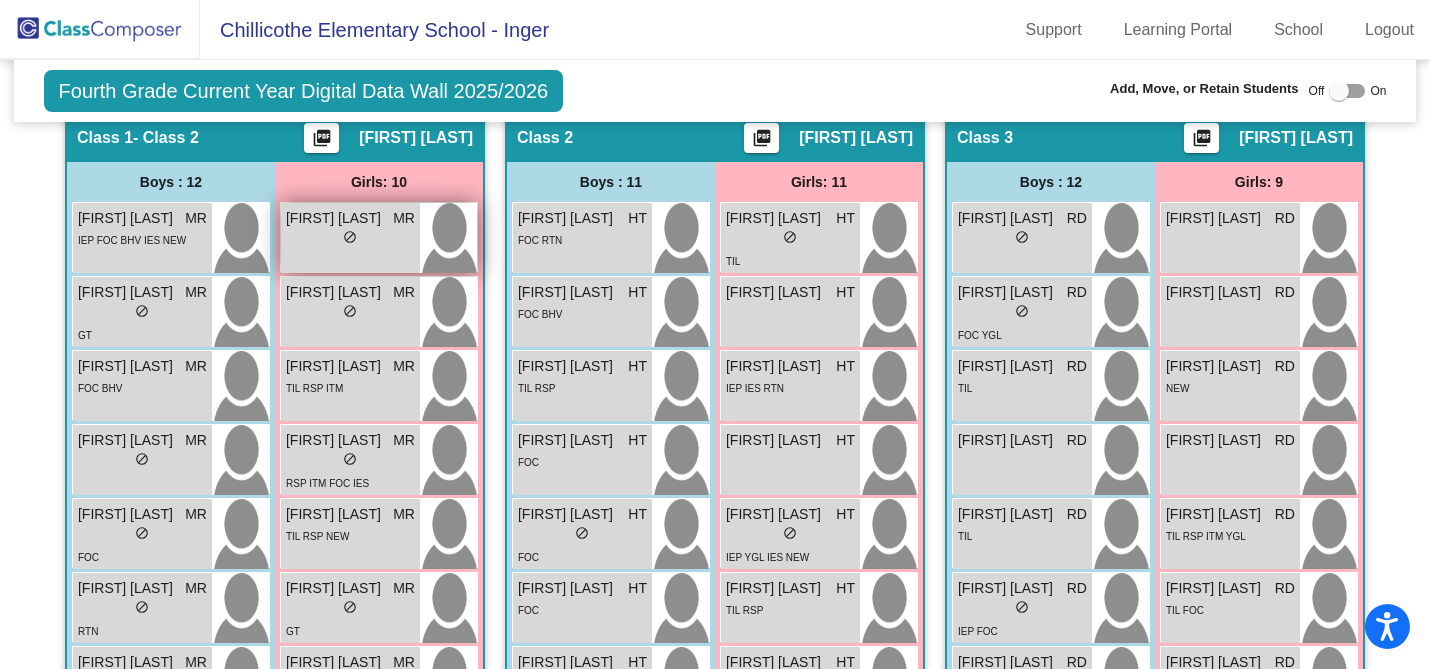 scroll, scrollTop: 0, scrollLeft: 0, axis: both 